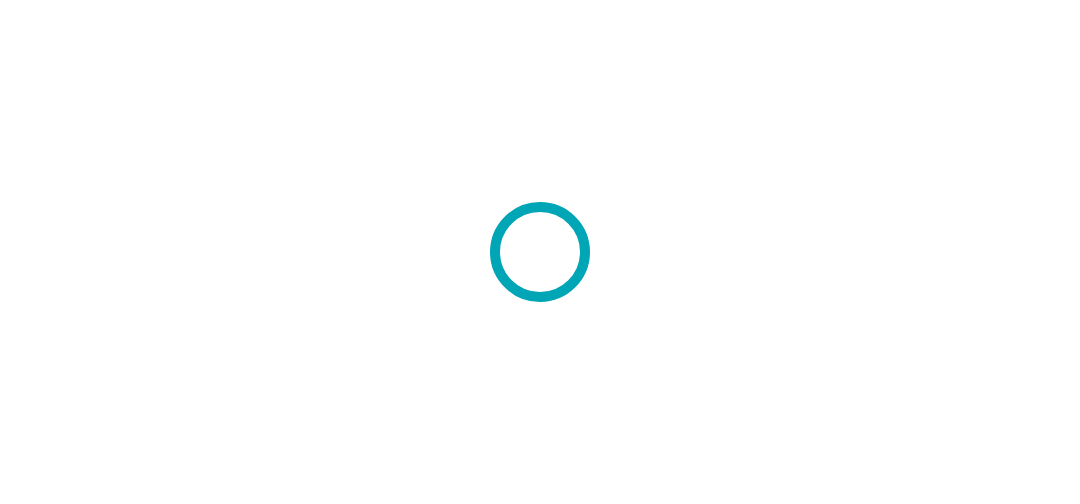 scroll, scrollTop: 0, scrollLeft: 0, axis: both 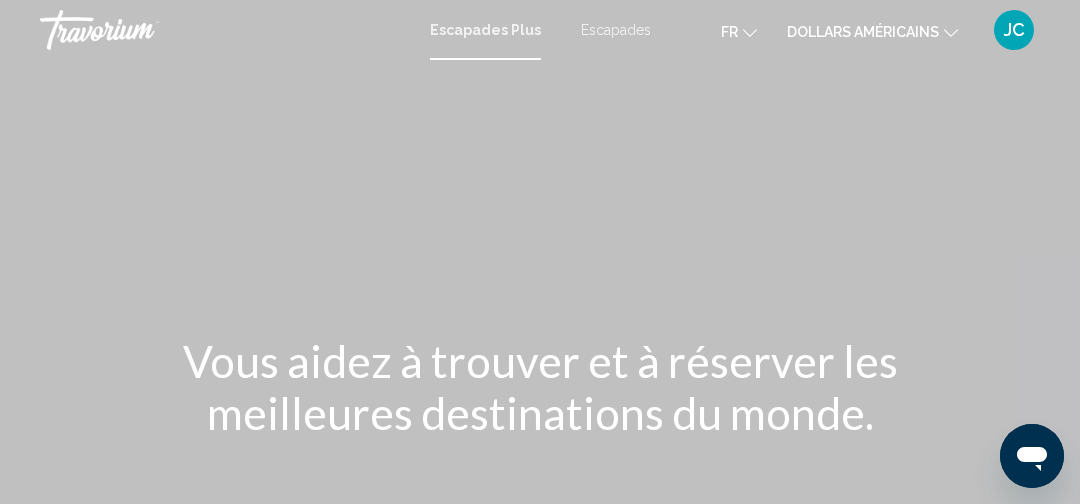 click on "Escapades" at bounding box center [616, 30] 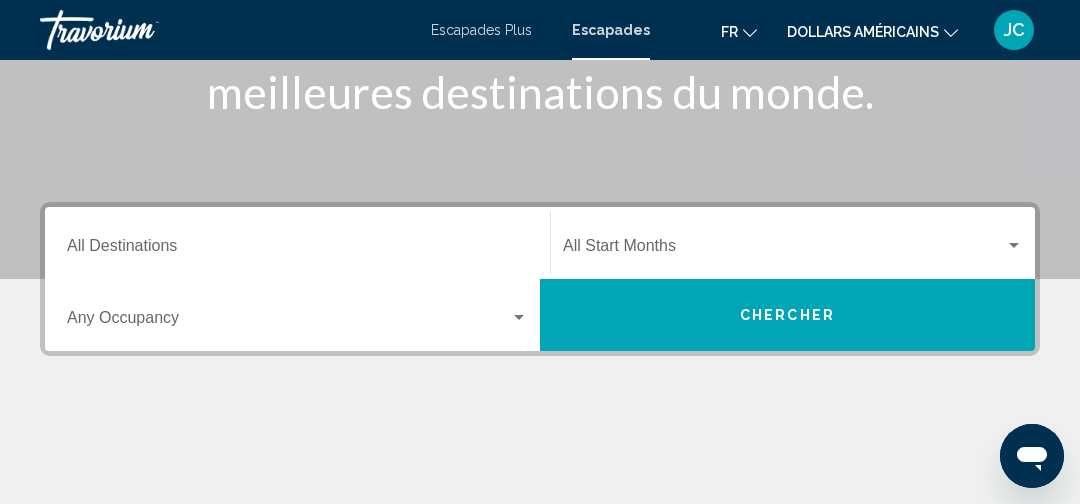 scroll, scrollTop: 321, scrollLeft: 0, axis: vertical 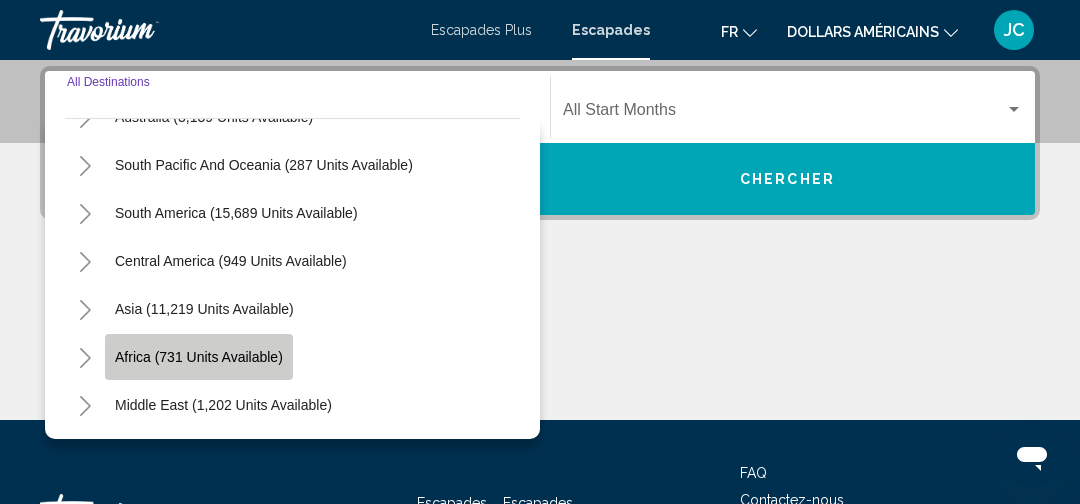 click on "Africa (731 units available)" at bounding box center (223, 405) 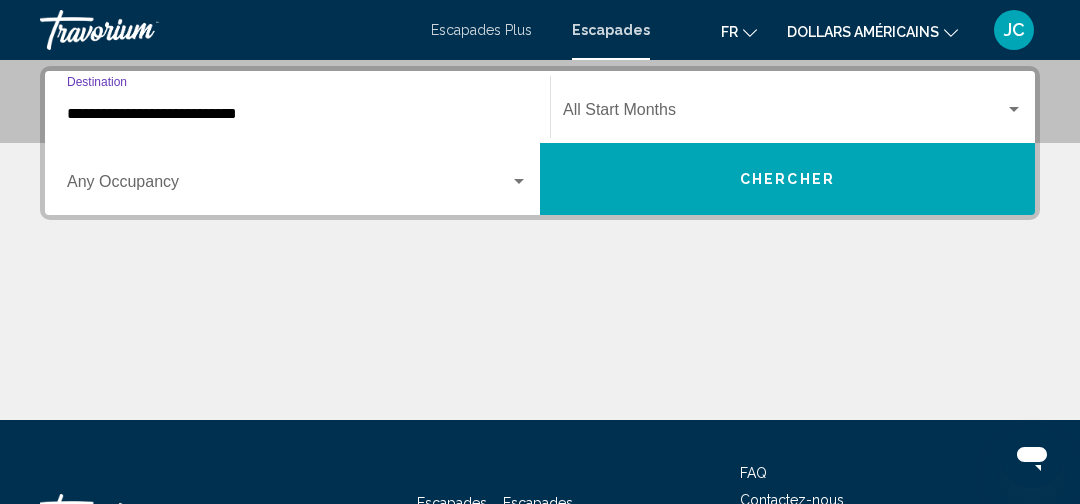 click on "**********" at bounding box center (297, 114) 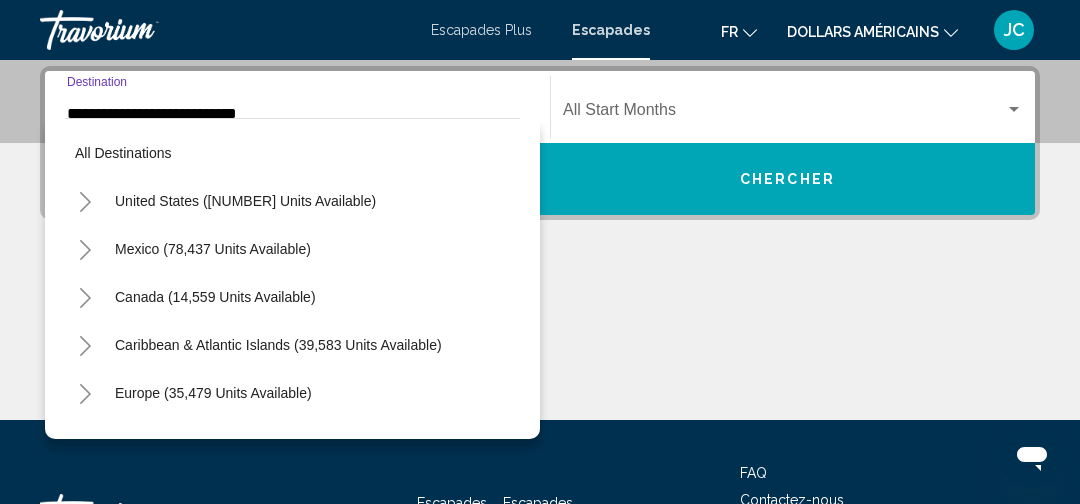 scroll, scrollTop: 478, scrollLeft: 0, axis: vertical 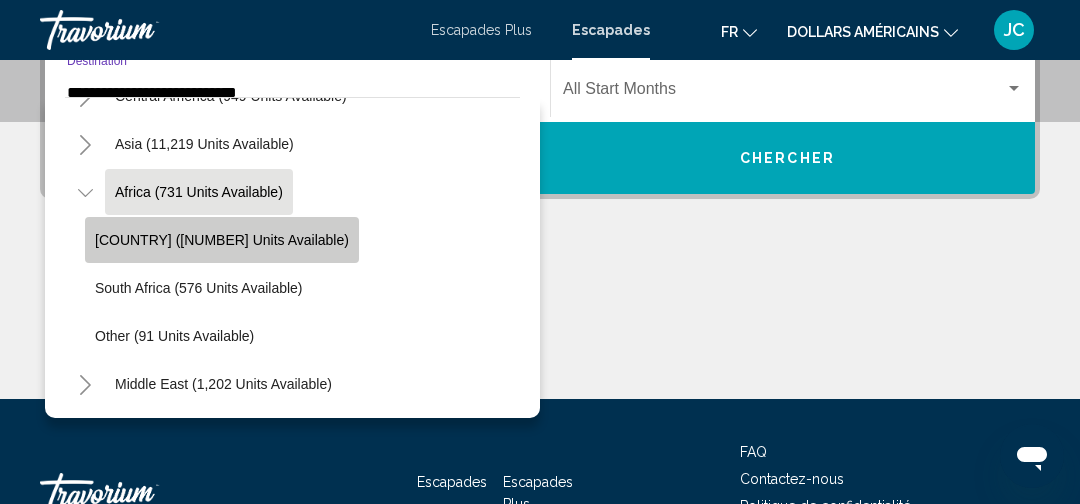 click on "Morocco (64 units available)" 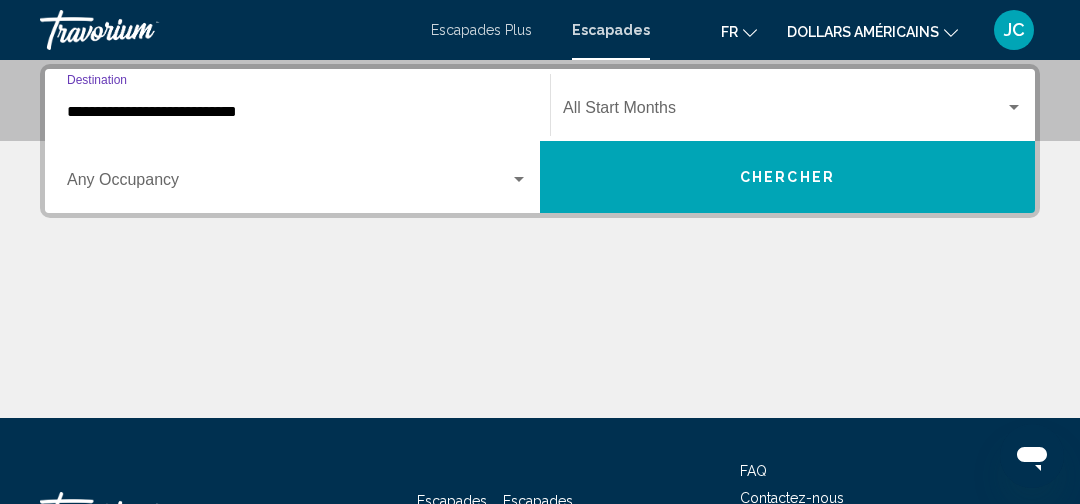 scroll, scrollTop: 457, scrollLeft: 0, axis: vertical 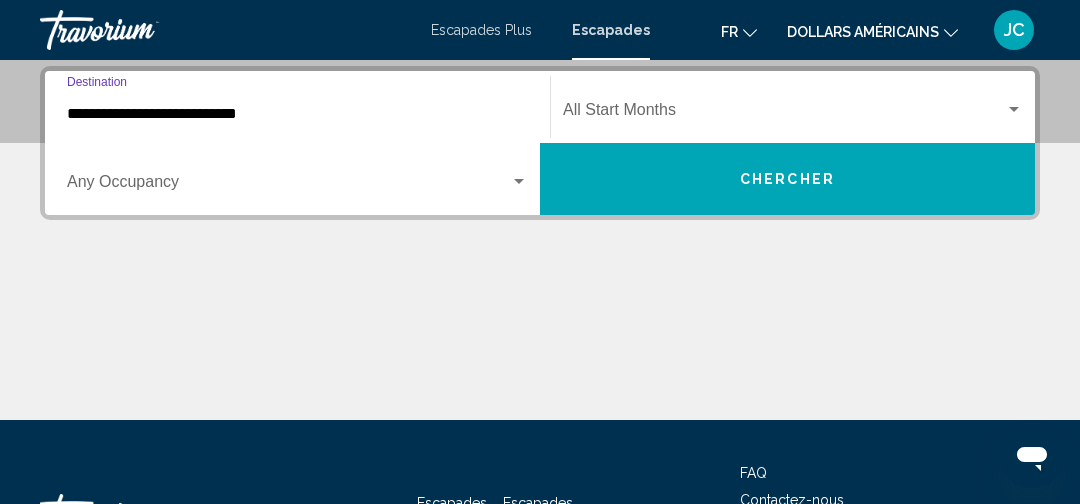 click at bounding box center [784, 114] 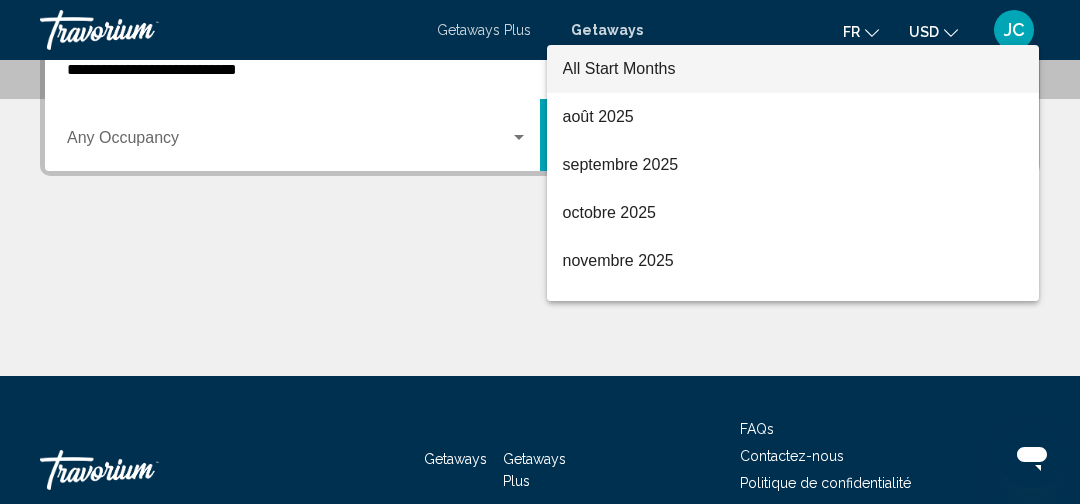 scroll, scrollTop: 502, scrollLeft: 0, axis: vertical 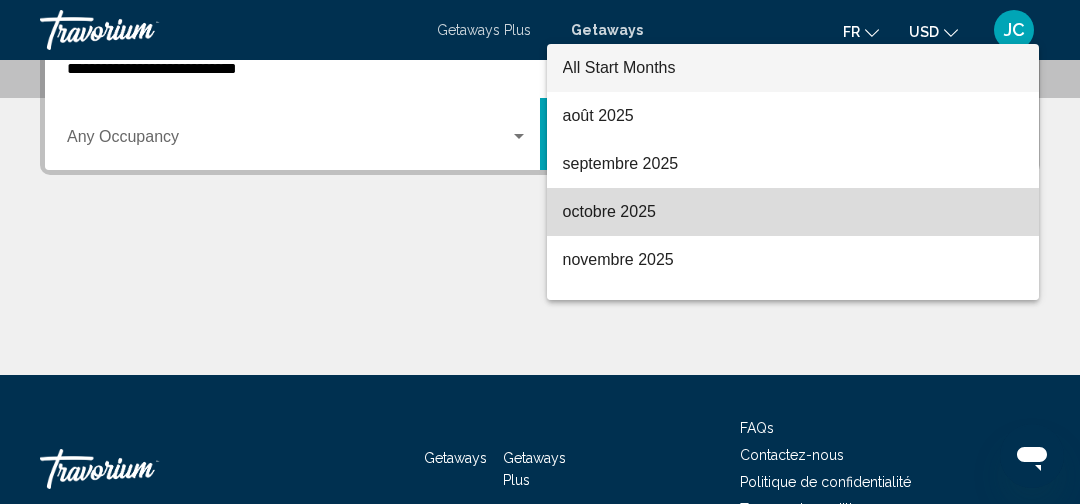 click on "octobre 2025" at bounding box center (793, 212) 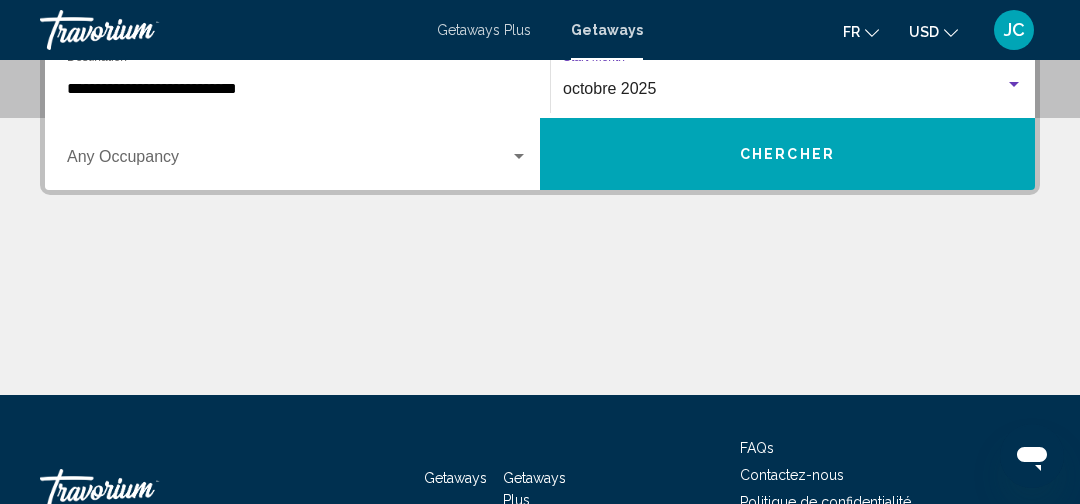 scroll, scrollTop: 438, scrollLeft: 0, axis: vertical 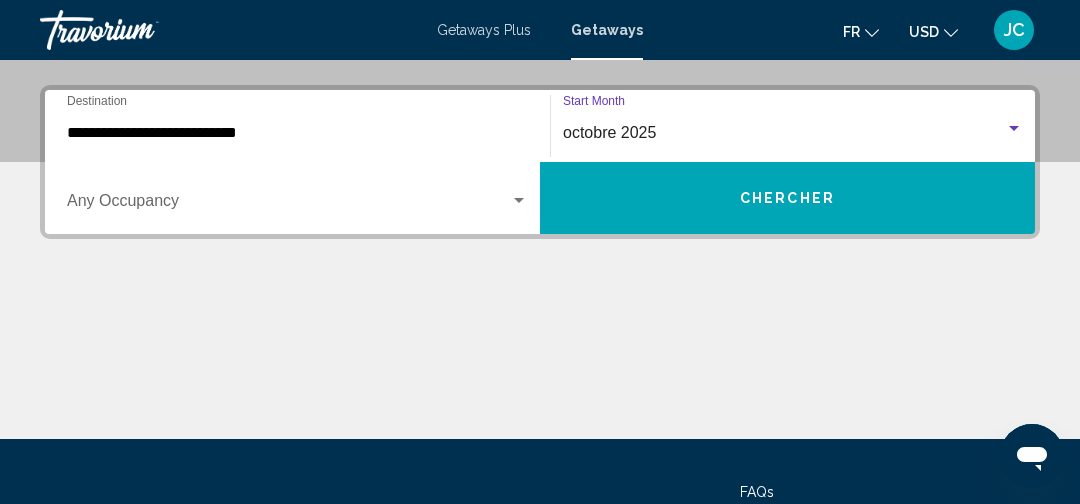 click at bounding box center [288, 205] 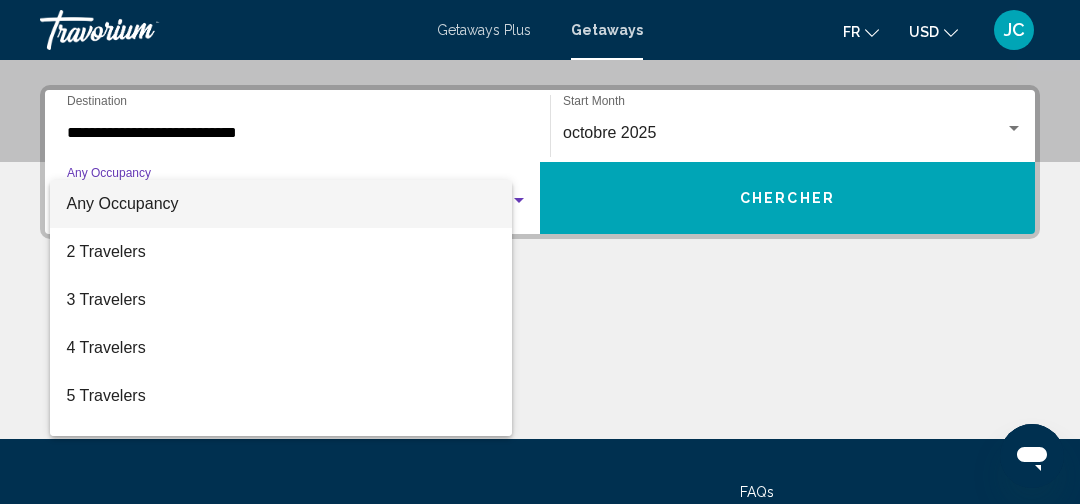 scroll, scrollTop: 457, scrollLeft: 0, axis: vertical 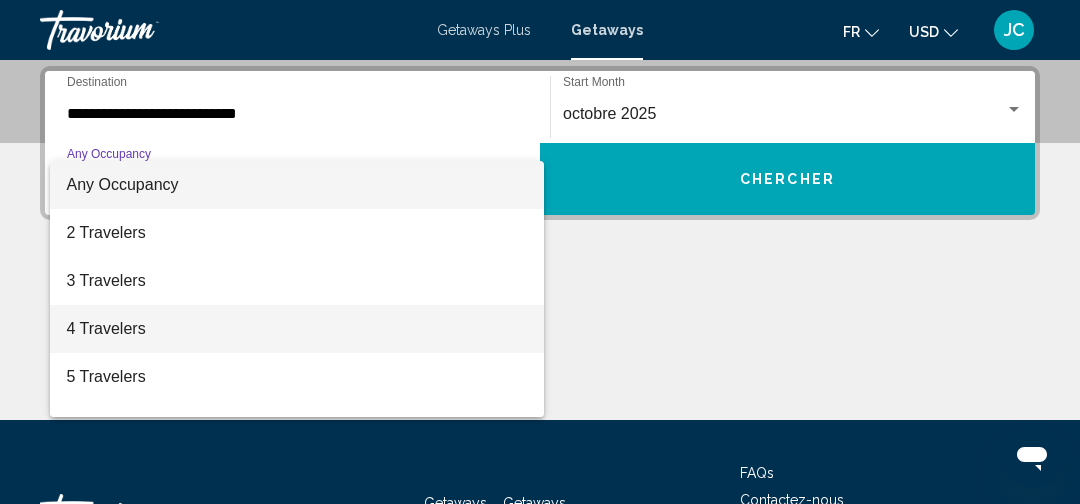click on "4 Travelers" at bounding box center [297, 329] 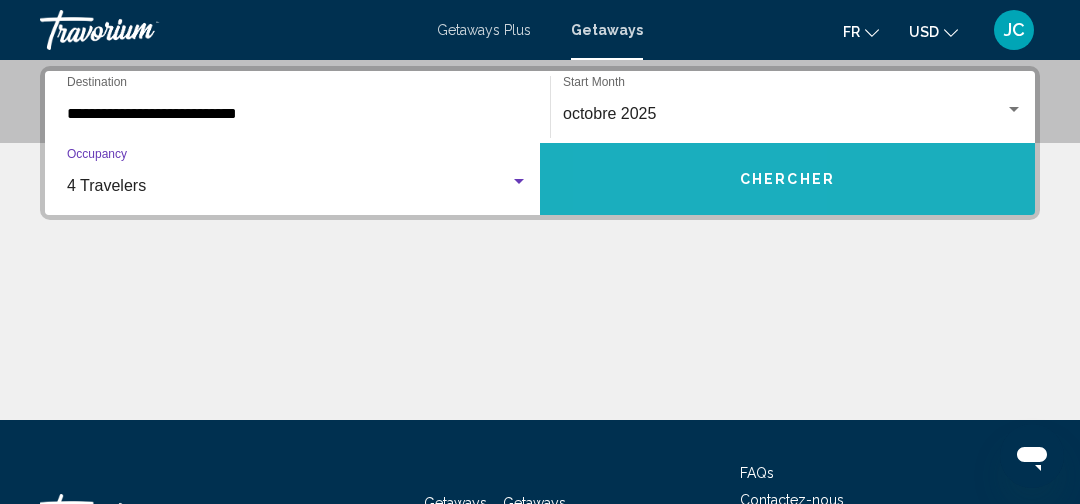 click on "Chercher" at bounding box center (787, 179) 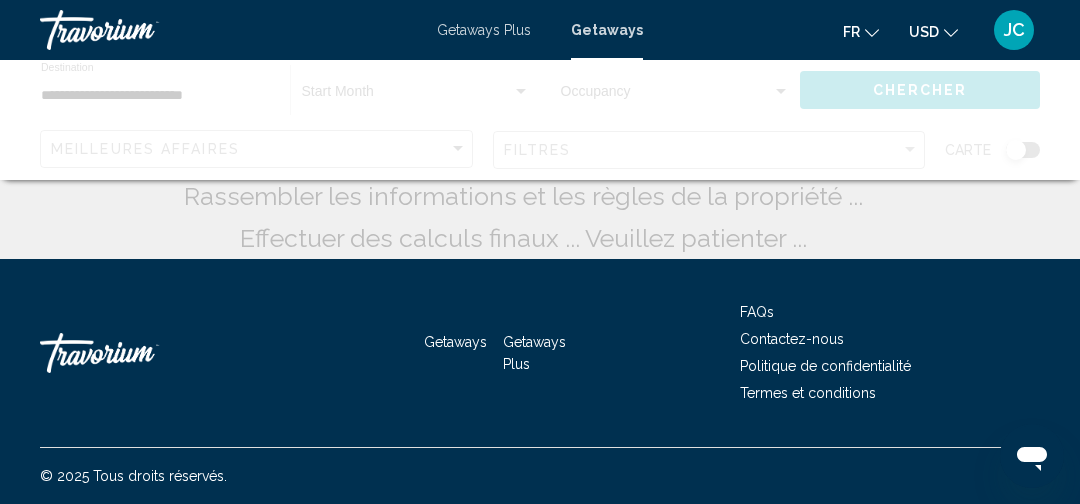 scroll, scrollTop: 0, scrollLeft: 0, axis: both 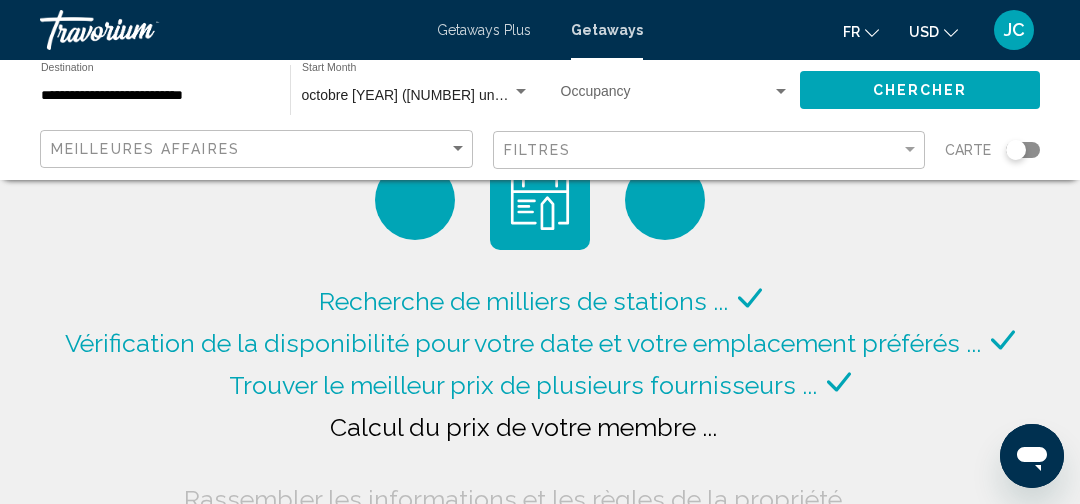 click on "octobre 2025 (7 units available)" at bounding box center (407, 96) 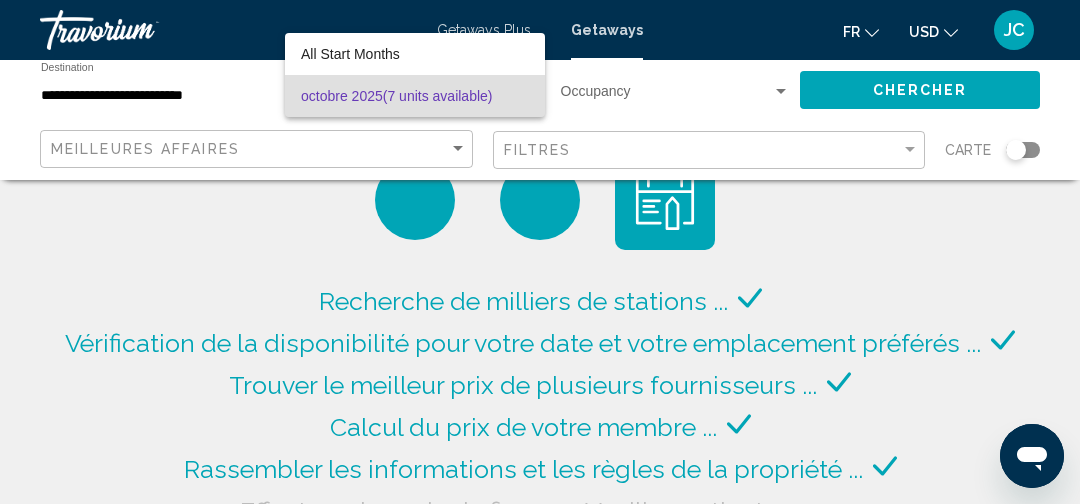 click at bounding box center [540, 252] 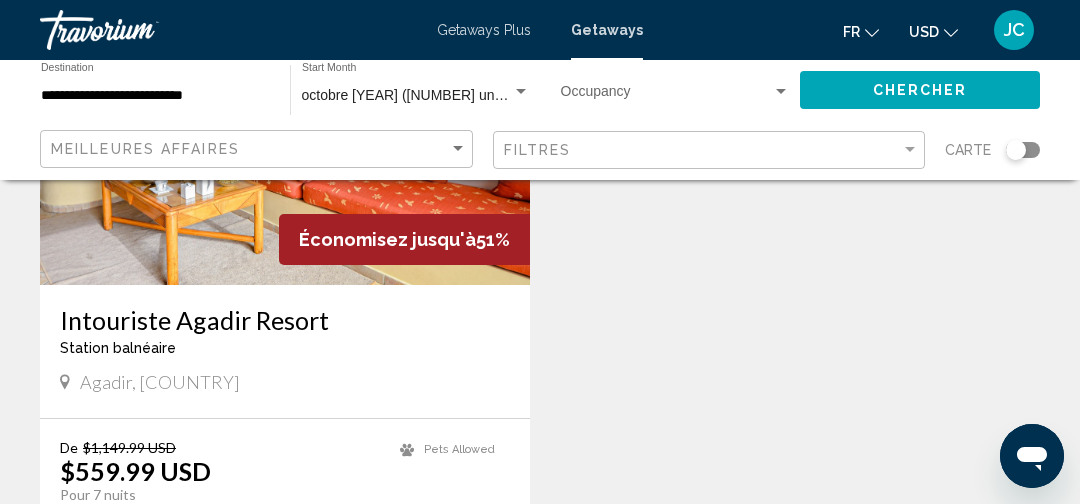 scroll, scrollTop: 304, scrollLeft: 0, axis: vertical 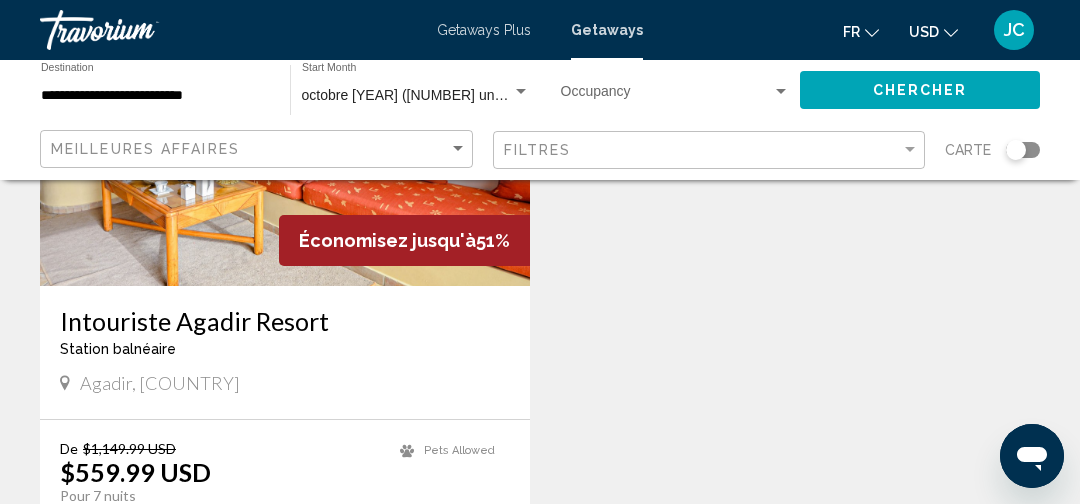 click on "Intouriste Agadir Resort" at bounding box center [285, 321] 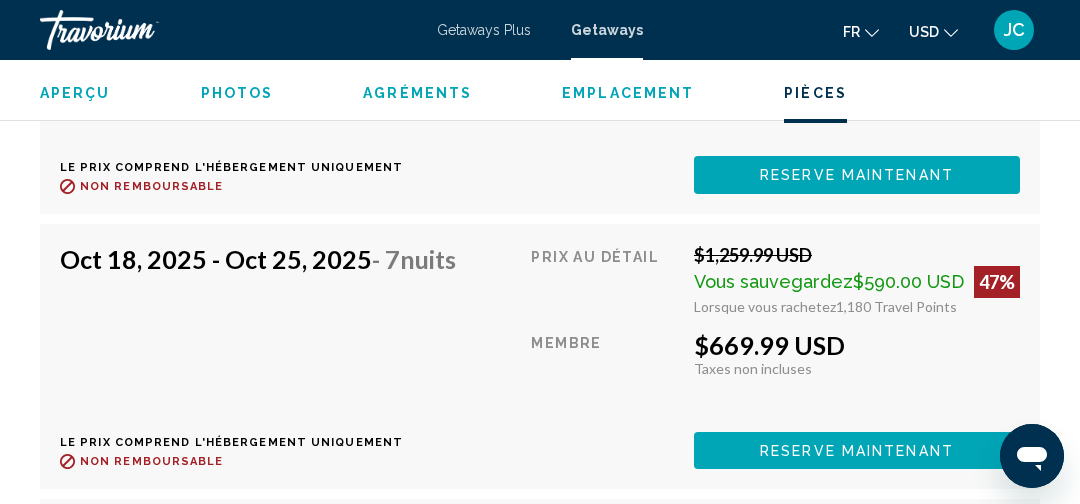 scroll, scrollTop: 3851, scrollLeft: 0, axis: vertical 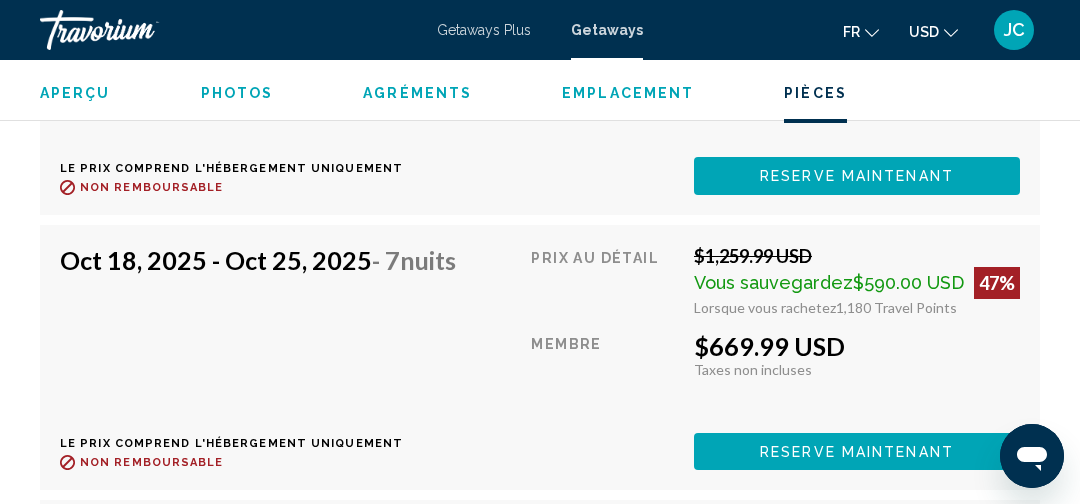 click on "USD
USD ($) MXN (Mex$) CAD (Can$) GBP (£) EUR (€) AUD (A$) NZD (NZ$) CNY (CN¥)" 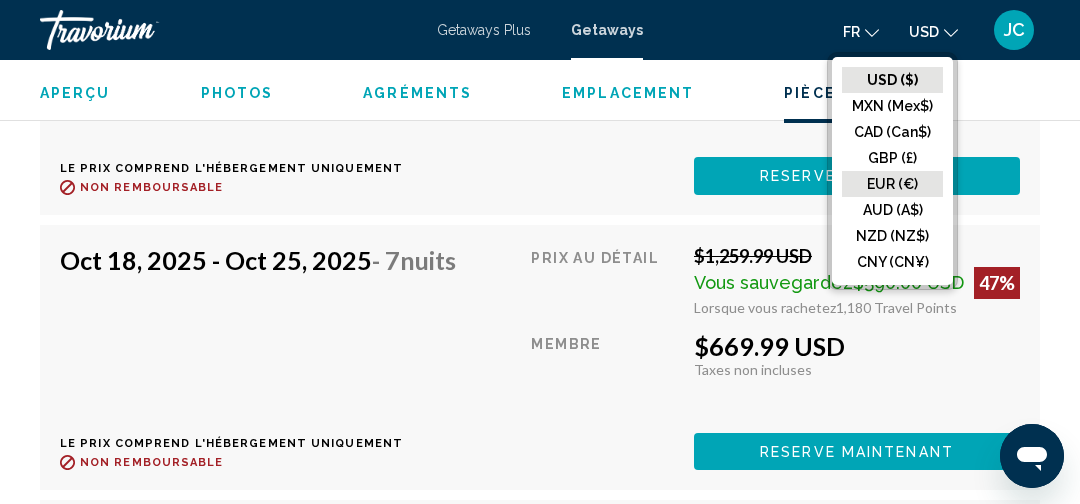 click on "EUR (€)" 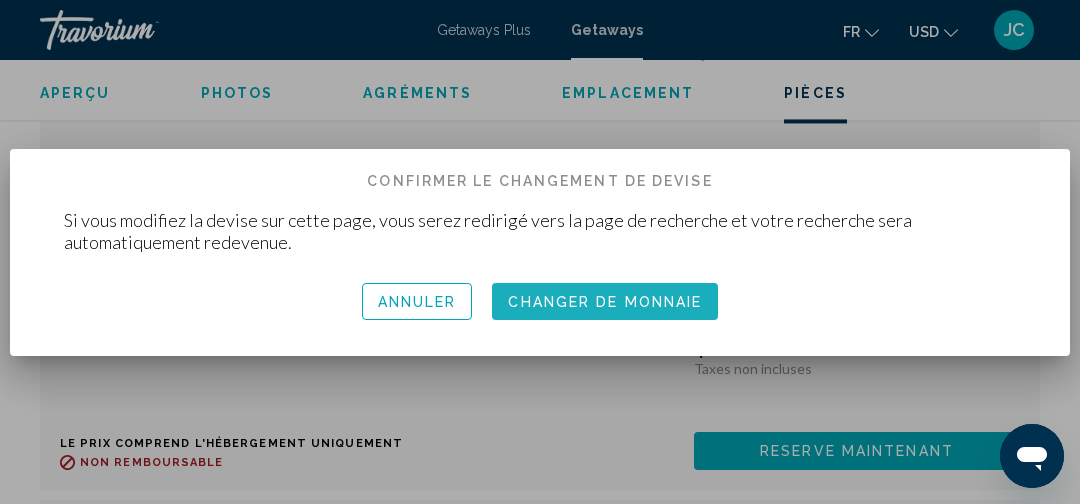 click on "Changer de monnaie" at bounding box center [605, 302] 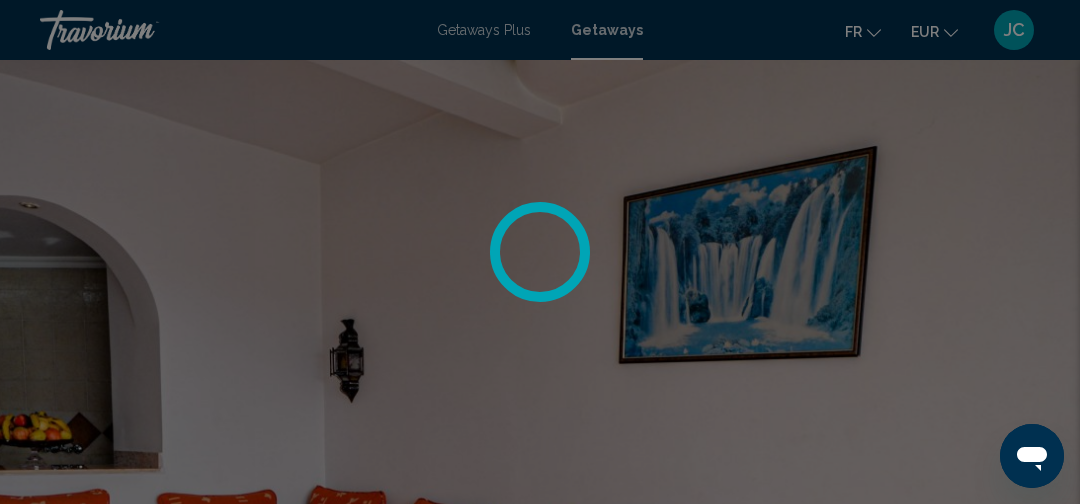 scroll, scrollTop: 3851, scrollLeft: 0, axis: vertical 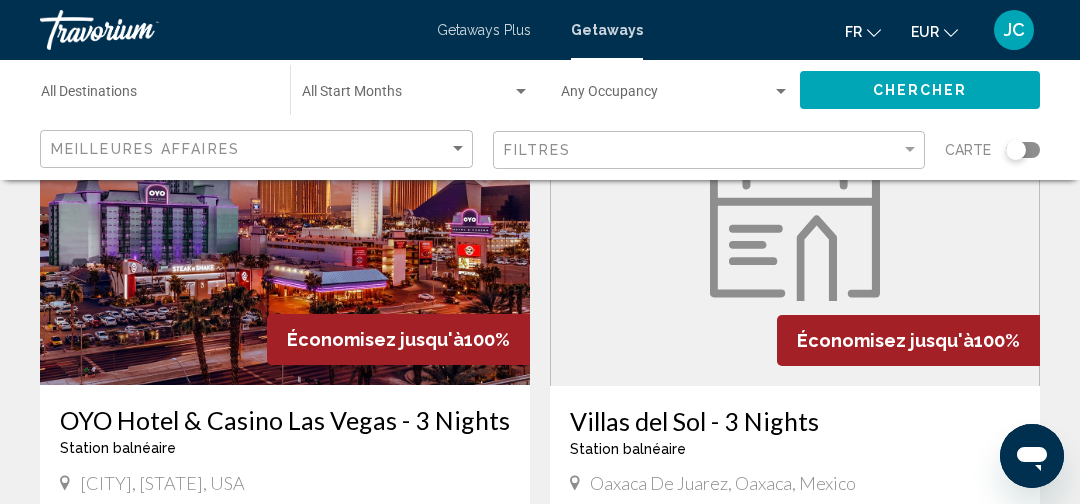 click on "Destination All Destinations" at bounding box center [155, 96] 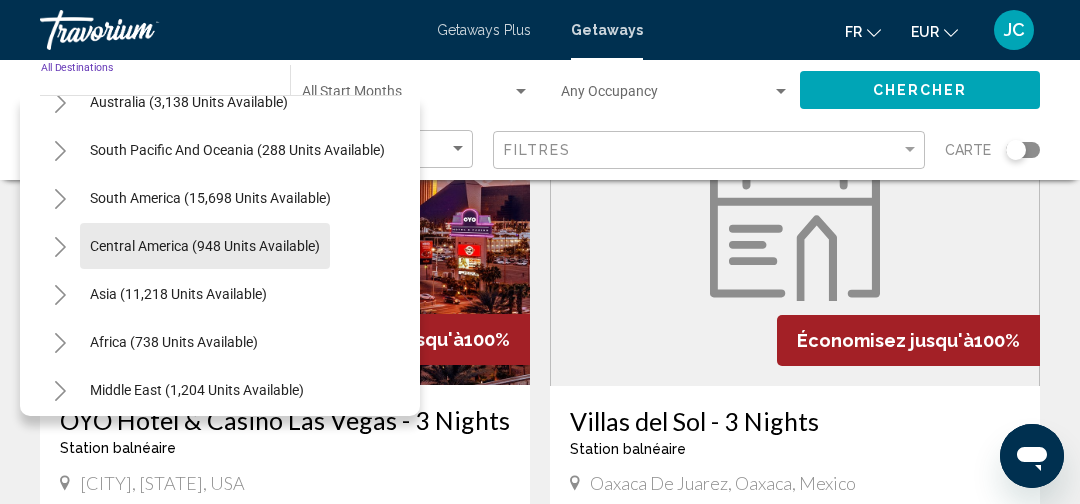 scroll, scrollTop: 324, scrollLeft: 0, axis: vertical 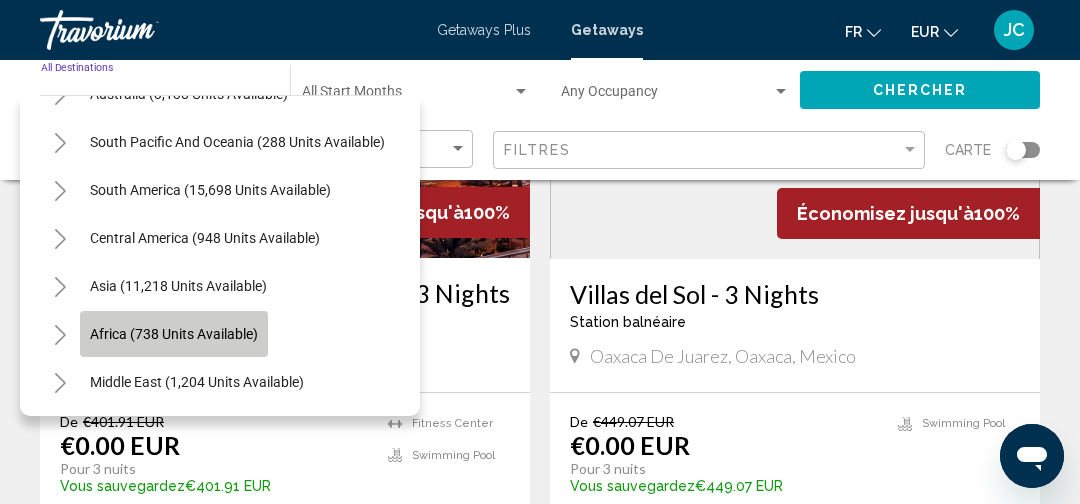 click on "Africa (738 units available)" at bounding box center (197, 382) 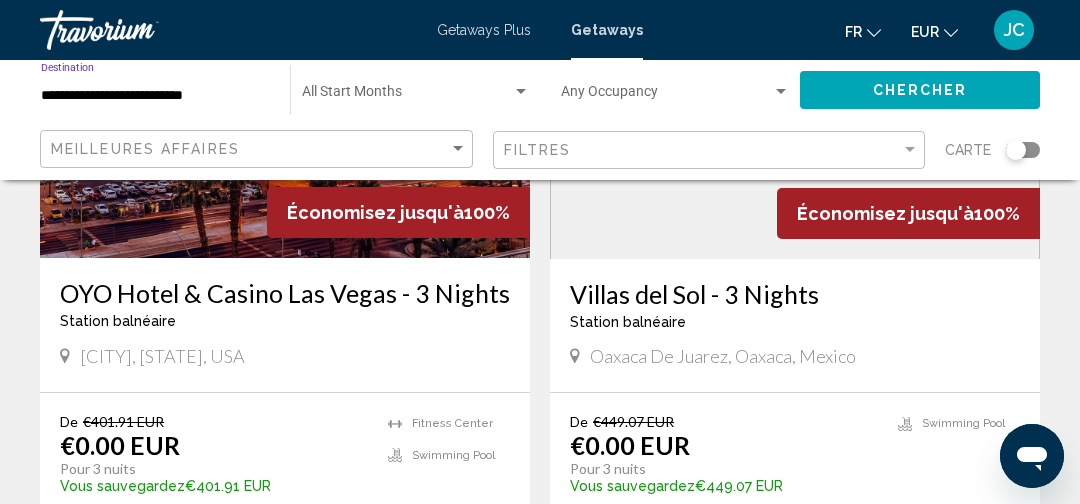 click at bounding box center (407, 96) 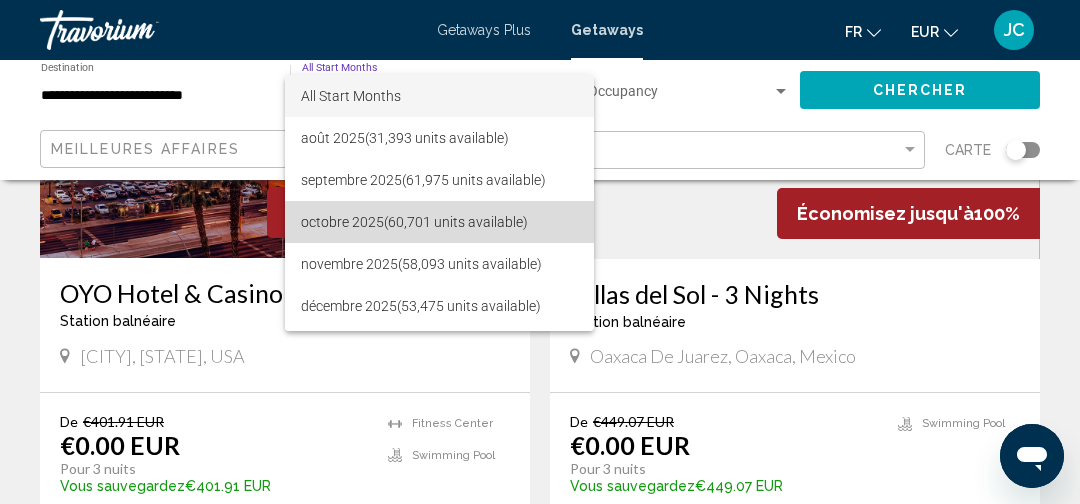 click on "octobre 2025  (60,701 units available)" at bounding box center (439, 222) 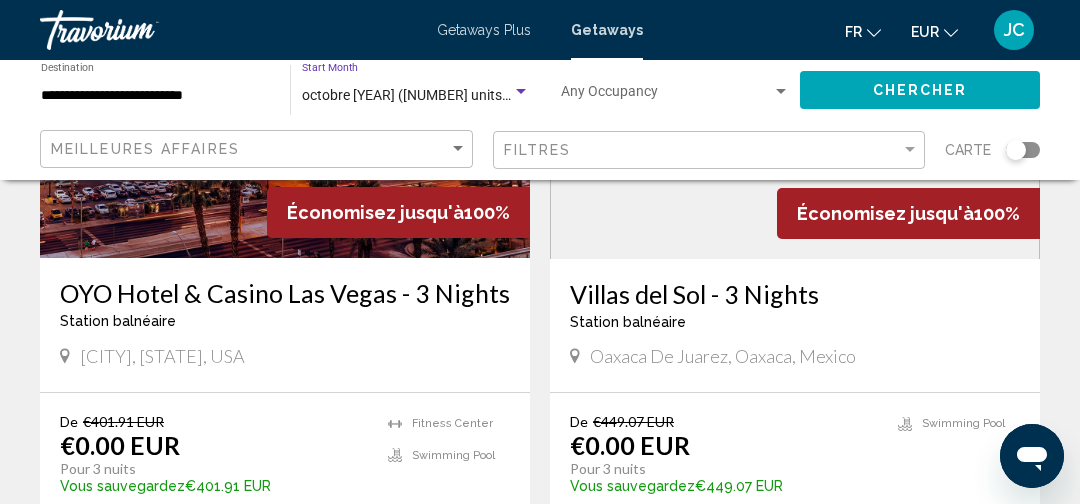 click at bounding box center (666, 96) 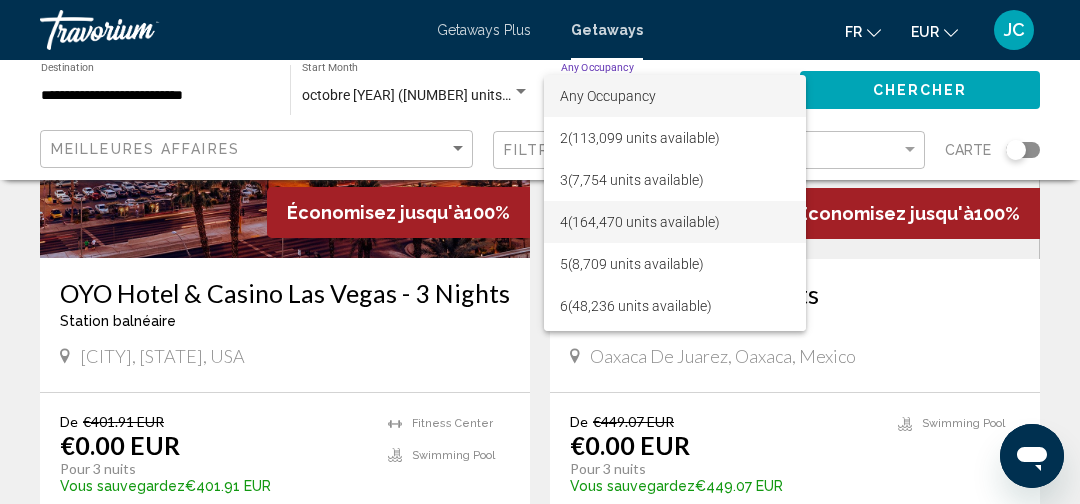 click on "4  (164,470 units available)" at bounding box center [674, 222] 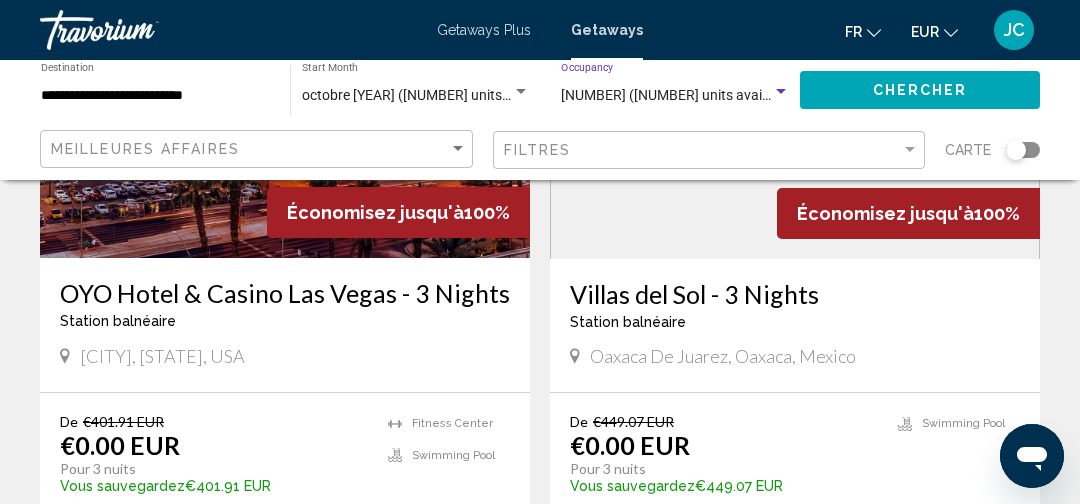 click on "Chercher" 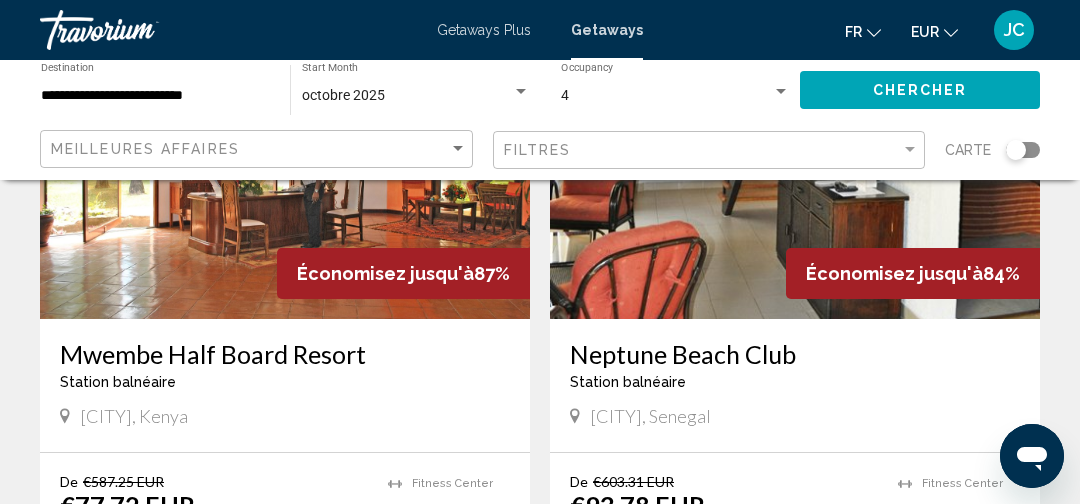 scroll, scrollTop: 273, scrollLeft: 0, axis: vertical 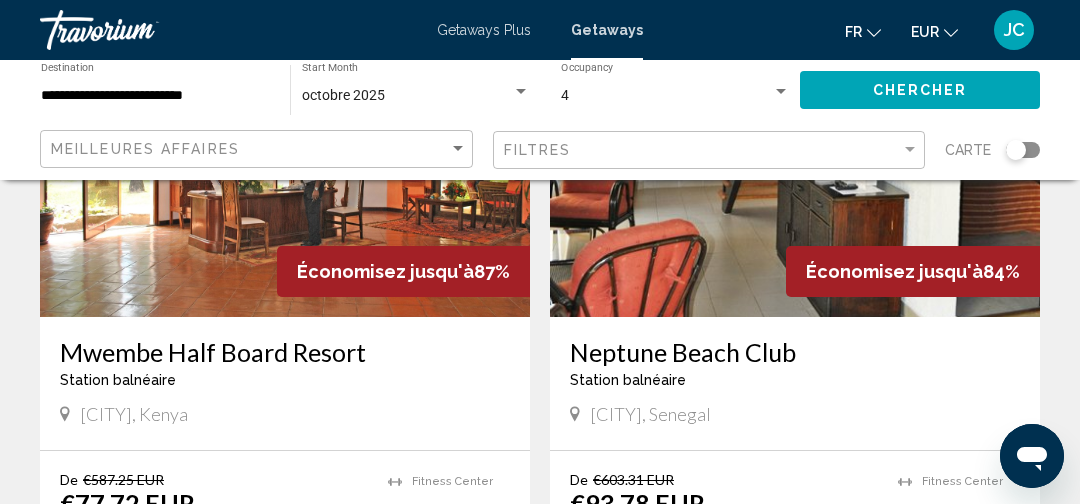 click on "**********" at bounding box center [155, 96] 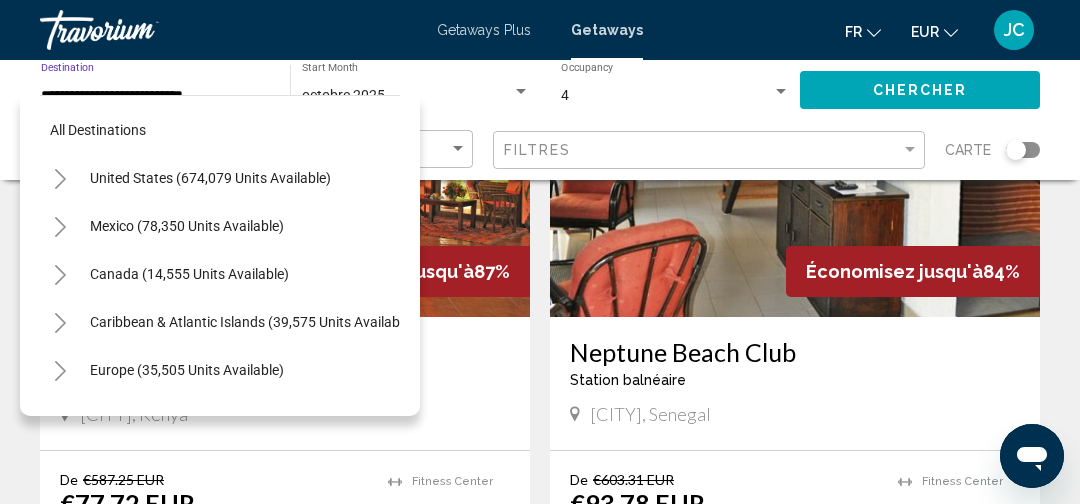 scroll, scrollTop: 406, scrollLeft: 0, axis: vertical 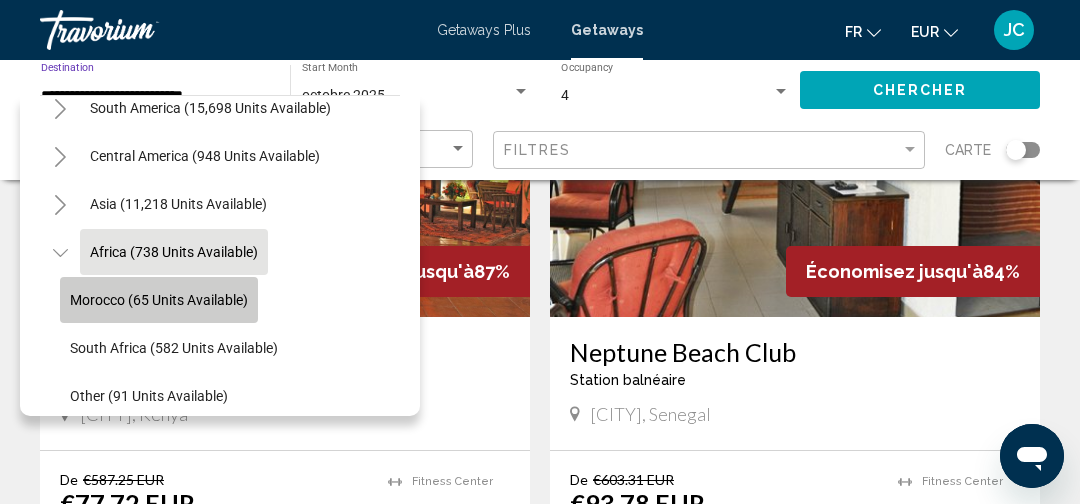 click on "Morocco (65 units available)" 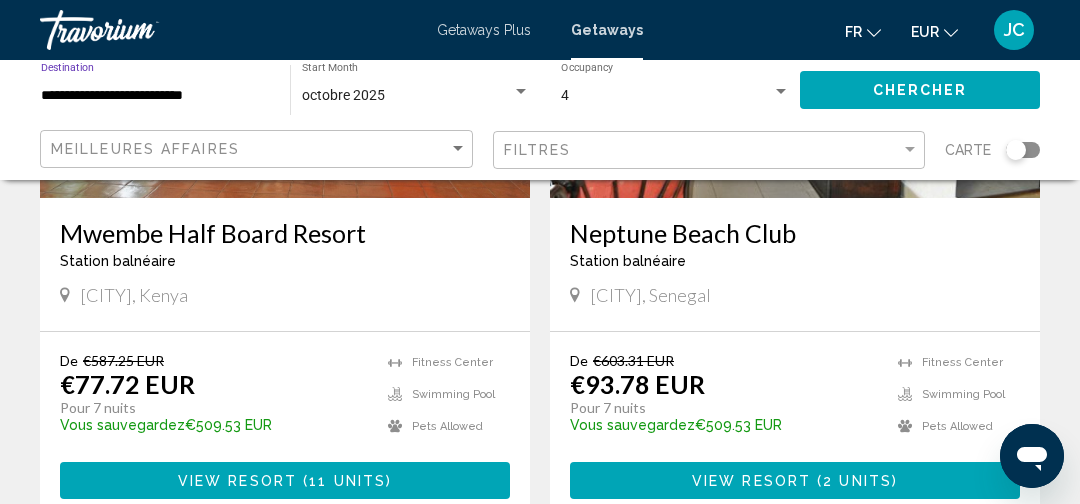 scroll, scrollTop: 390, scrollLeft: 0, axis: vertical 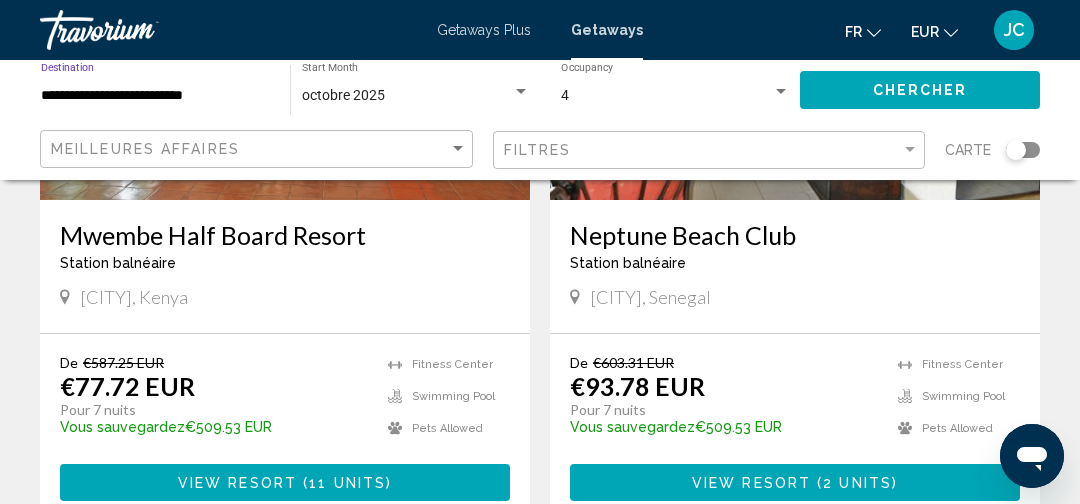 click on "Chercher" 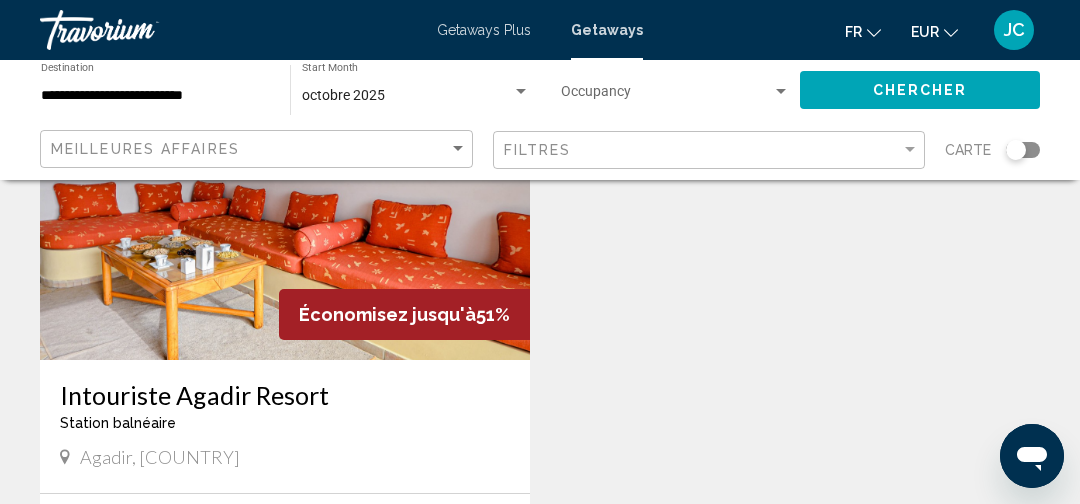 scroll, scrollTop: 245, scrollLeft: 0, axis: vertical 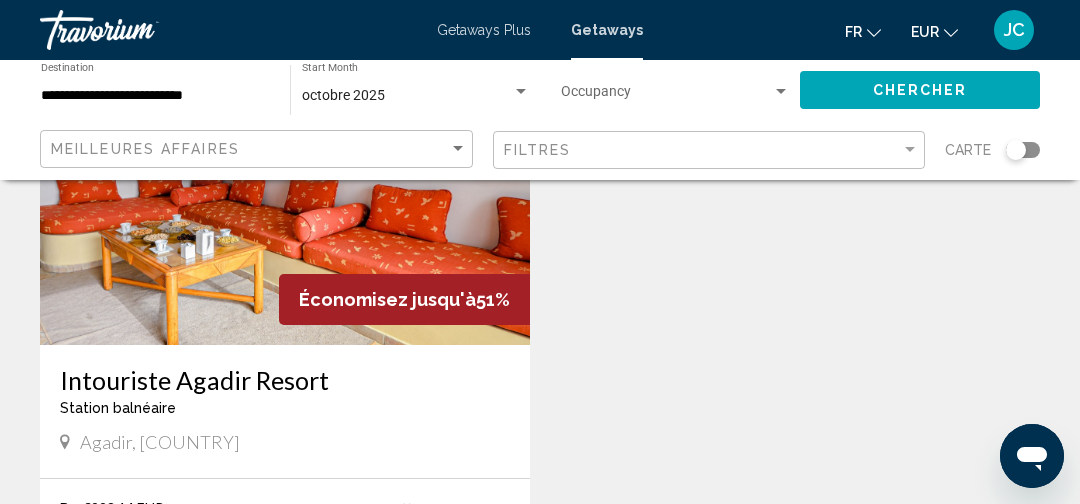 click on "Économisez jusqu'à  51%" at bounding box center (404, 299) 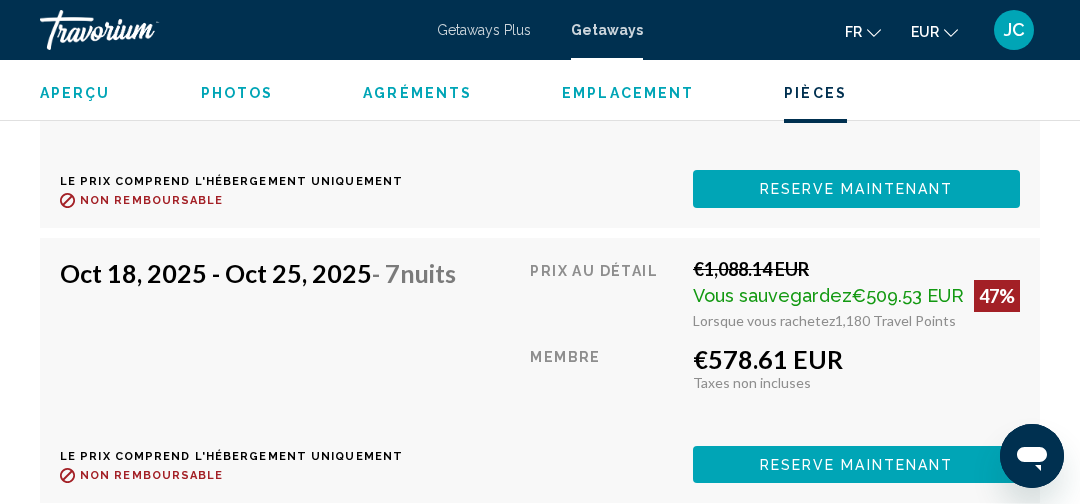 scroll, scrollTop: 3836, scrollLeft: 0, axis: vertical 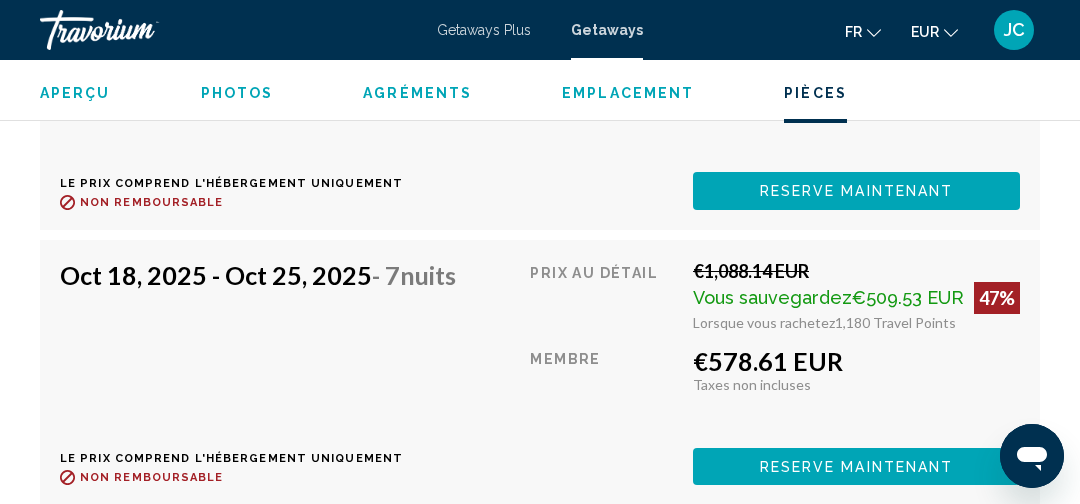 click on "JC" at bounding box center (1014, 30) 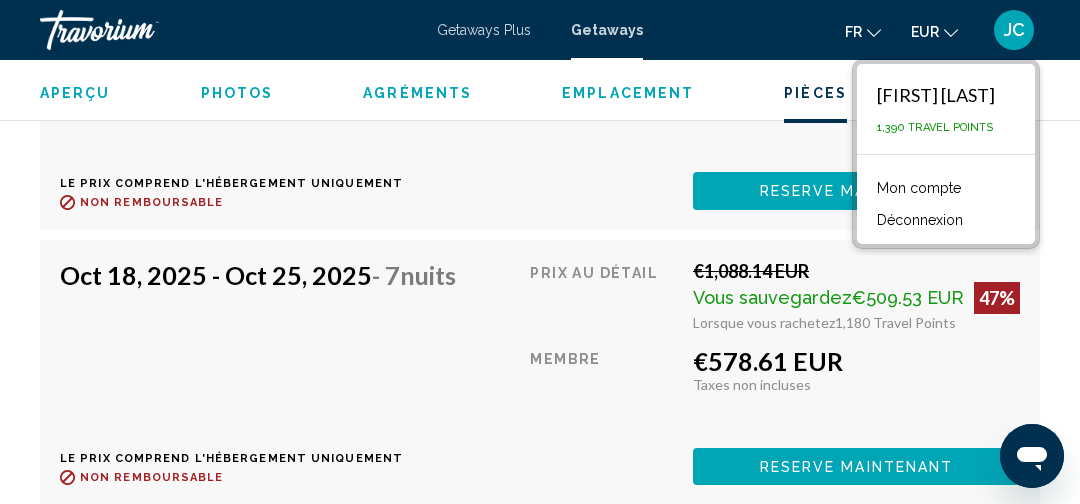 click on "JC" at bounding box center (1014, 30) 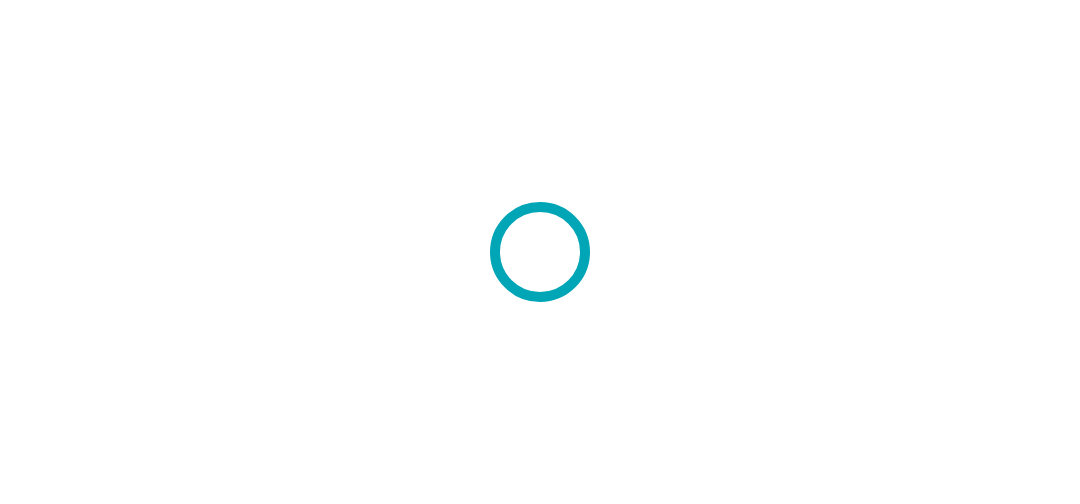 scroll, scrollTop: 0, scrollLeft: 0, axis: both 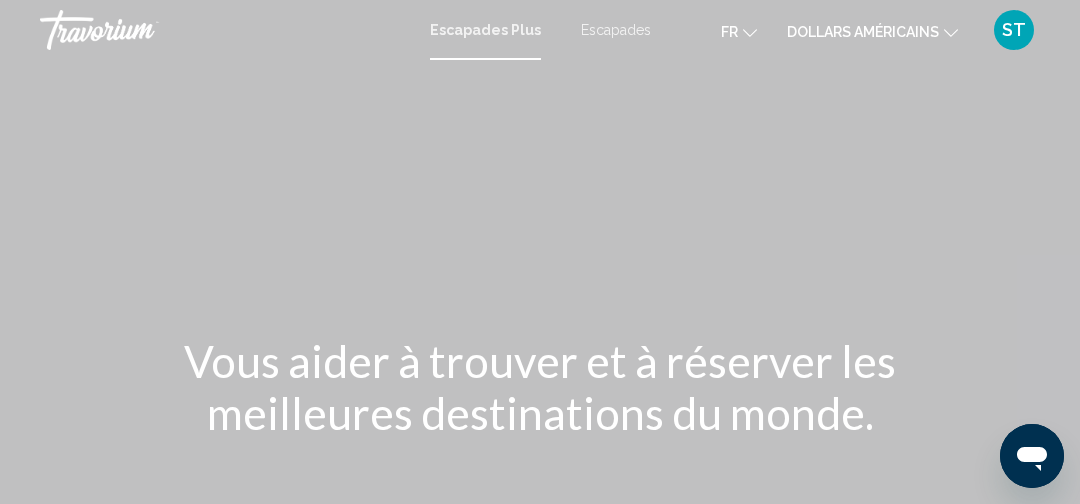 click on "Escapades" at bounding box center (616, 30) 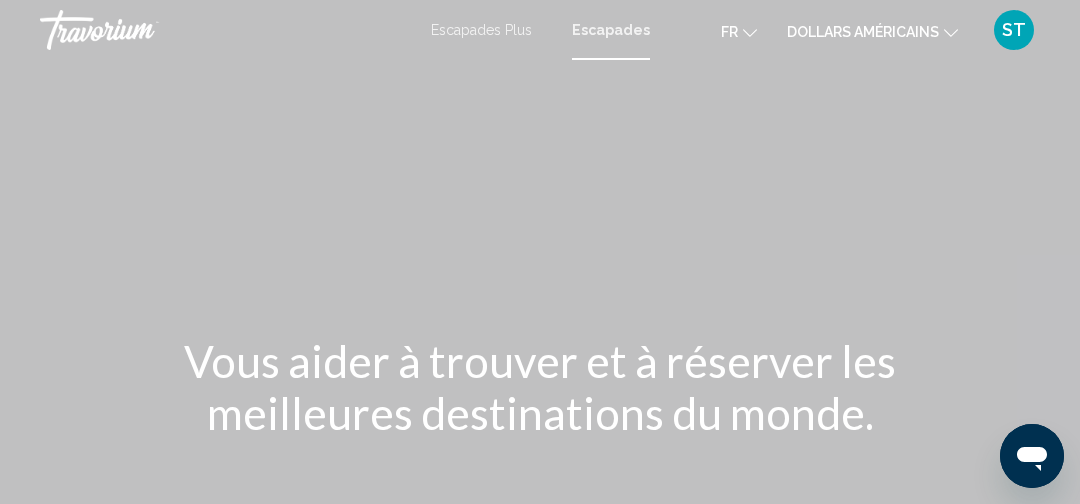 click on "dollars américains" 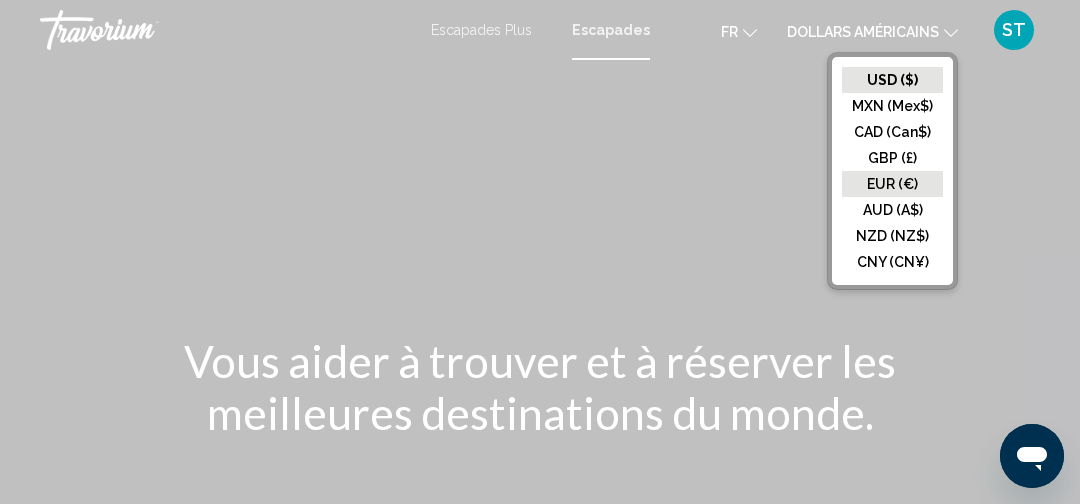 click on "EUR (€)" 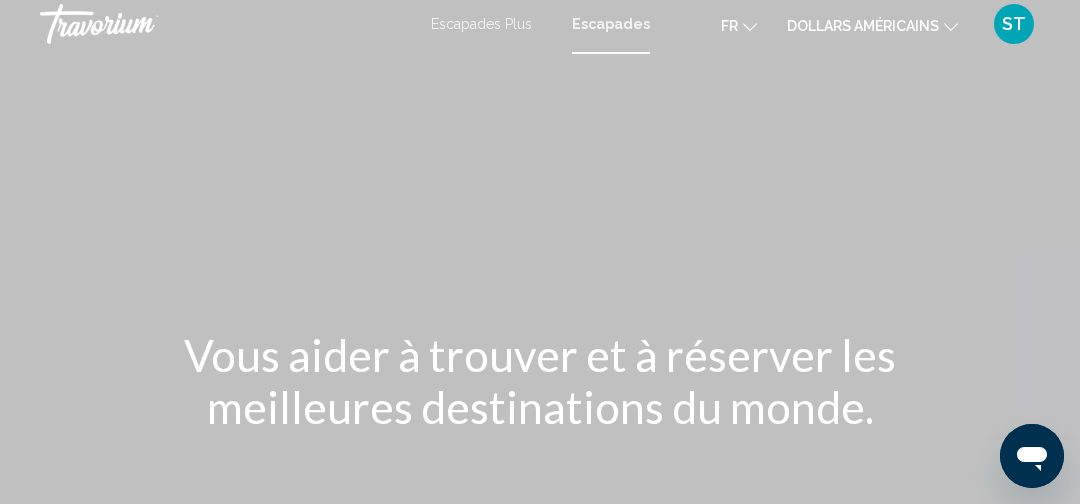 scroll, scrollTop: 0, scrollLeft: 0, axis: both 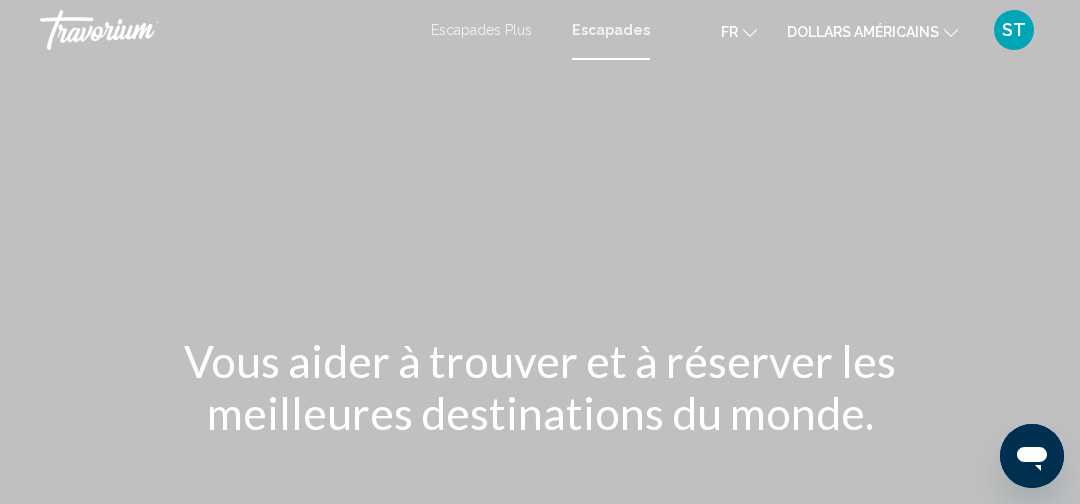 click 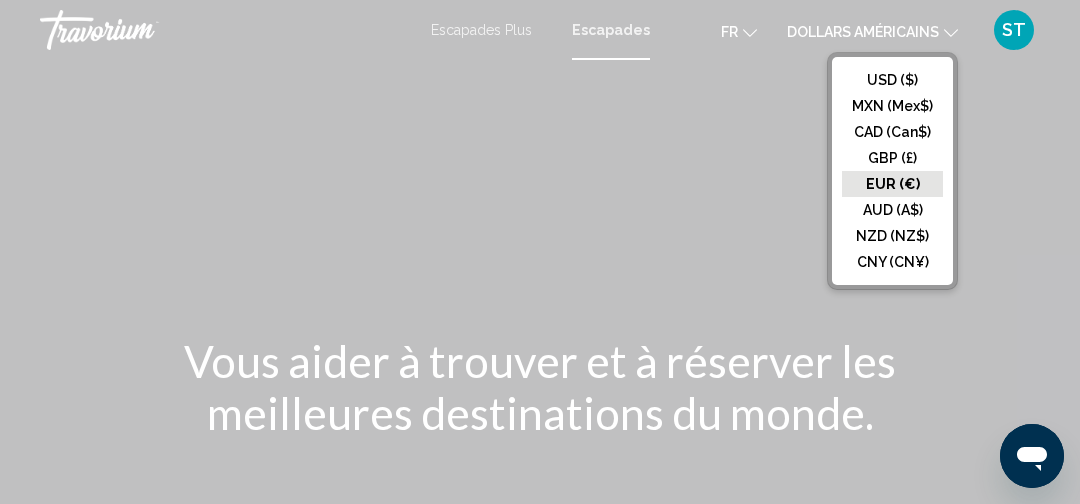 click on "EUR (€)" 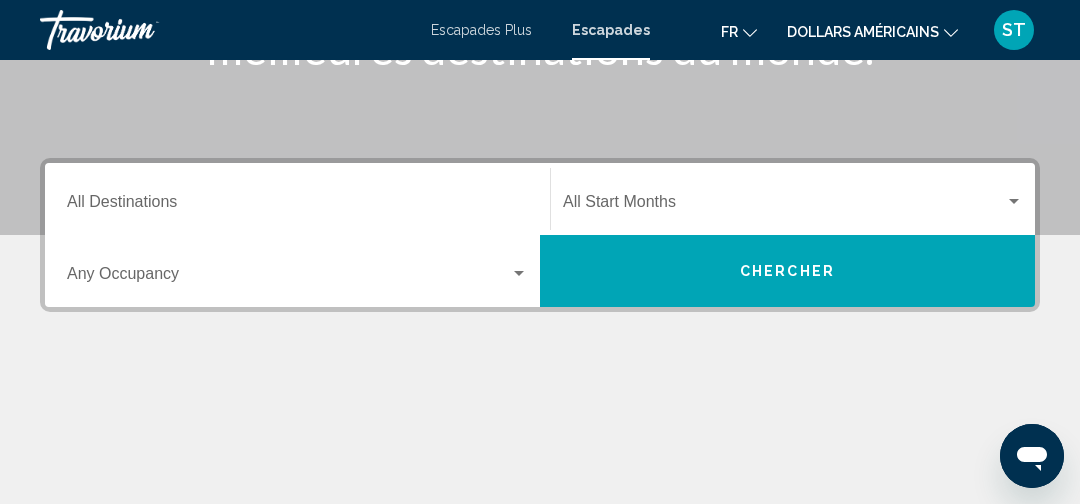 scroll, scrollTop: 366, scrollLeft: 0, axis: vertical 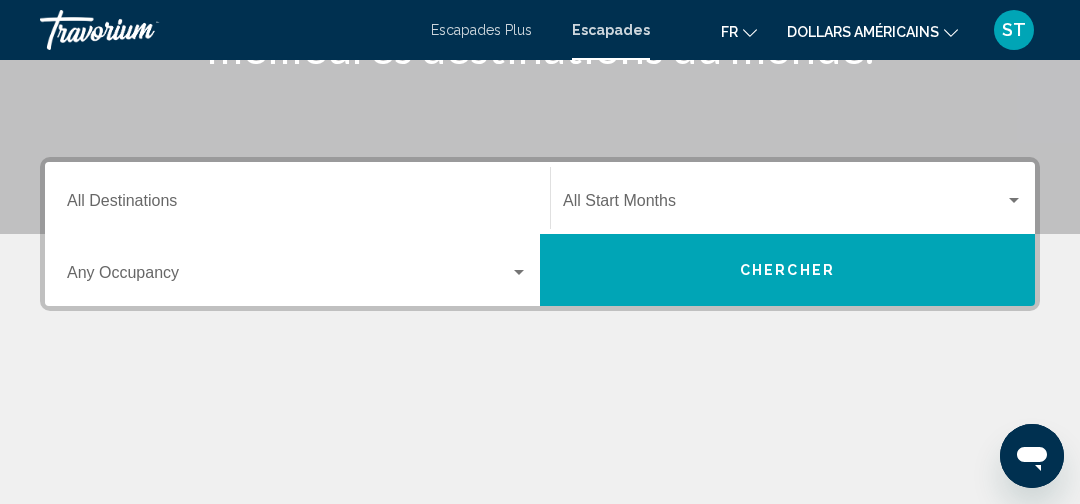 click on "Destination All Destinations" at bounding box center [297, 205] 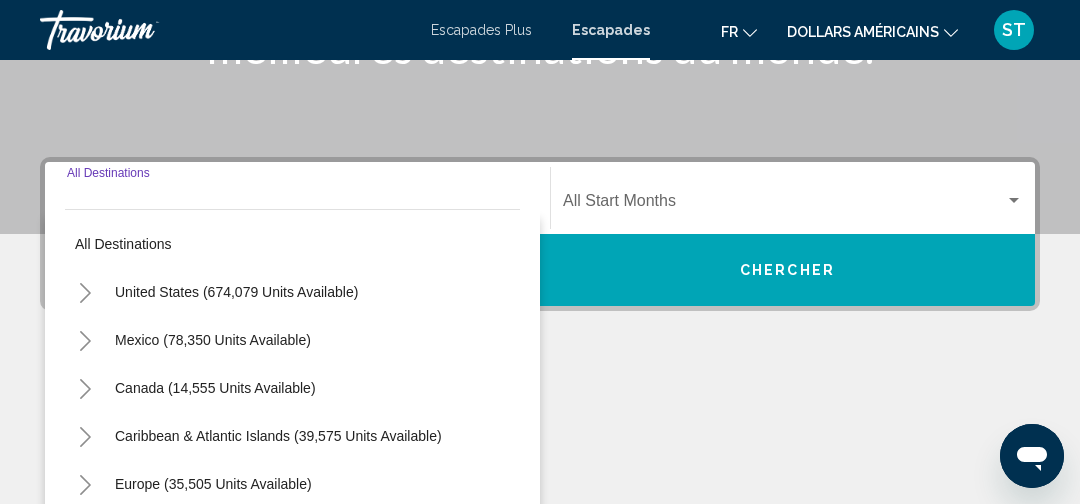 scroll, scrollTop: 457, scrollLeft: 0, axis: vertical 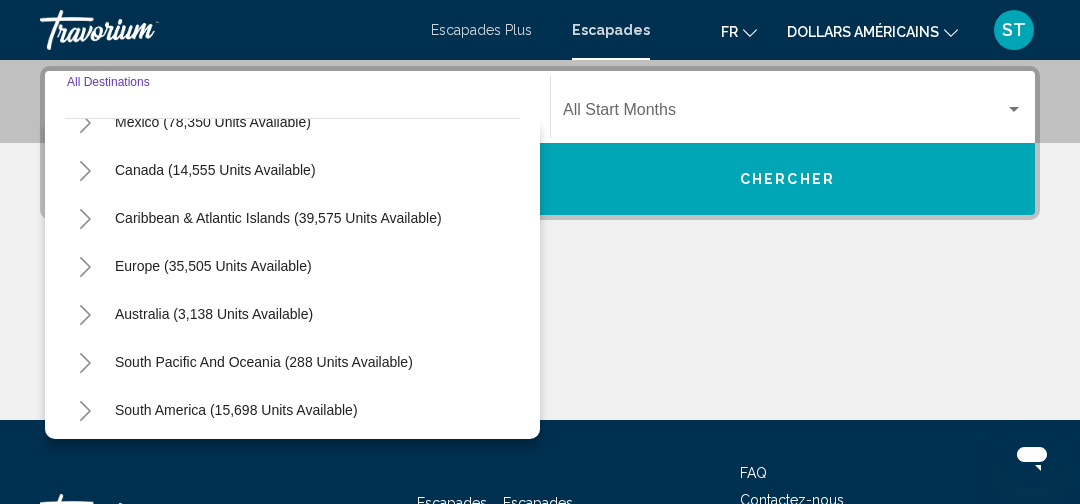 click on "Europe (35,505 units available)" at bounding box center [292, 314] 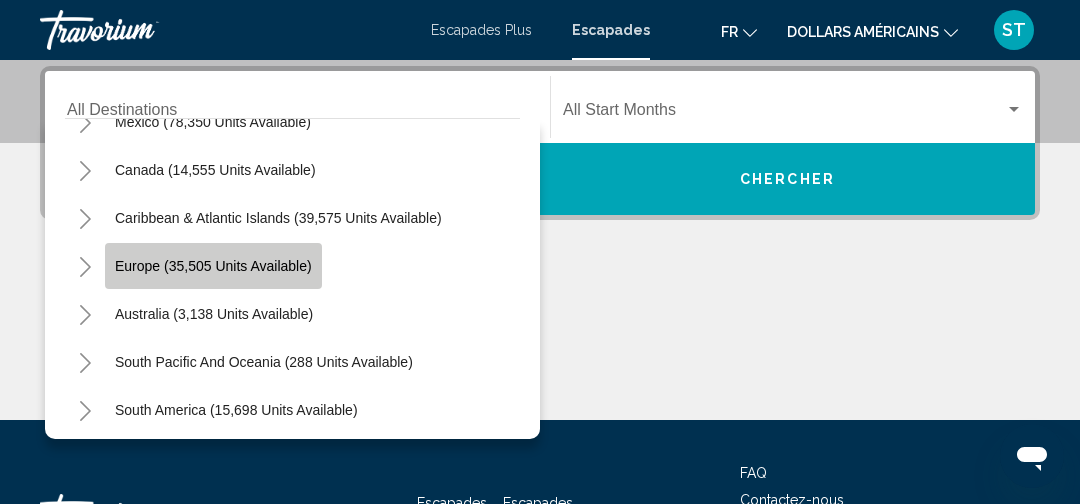 click on "Europe (35,505 units available)" at bounding box center [214, 314] 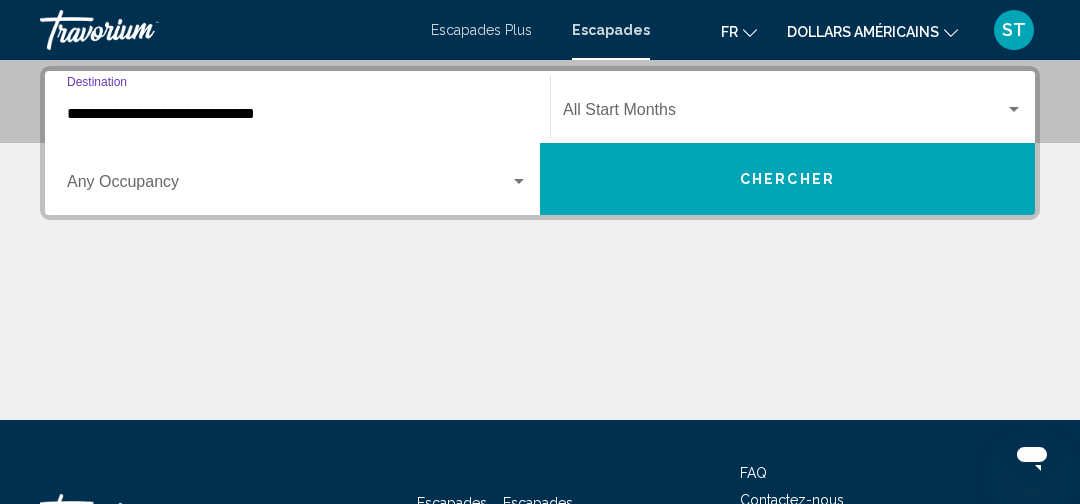 click at bounding box center [288, 186] 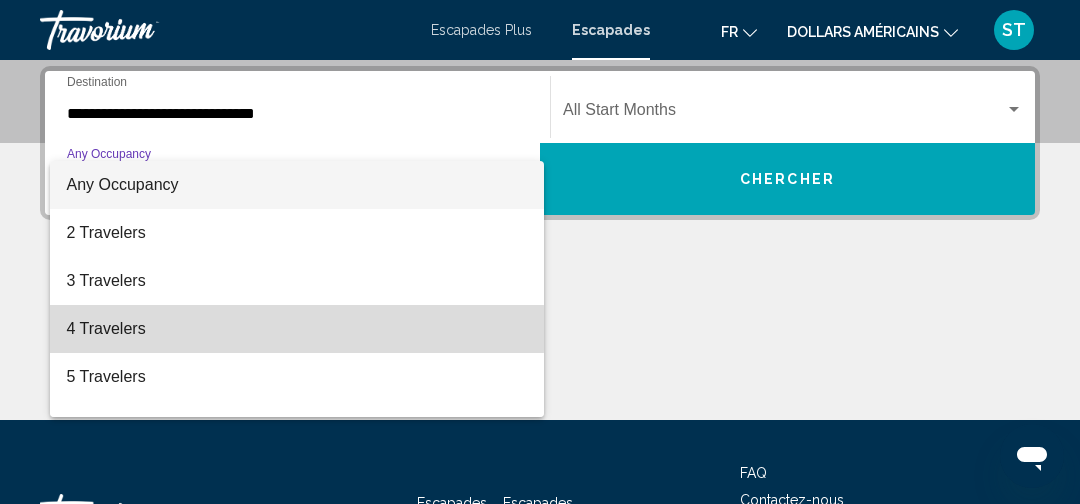 click on "4 Travelers" at bounding box center (297, 329) 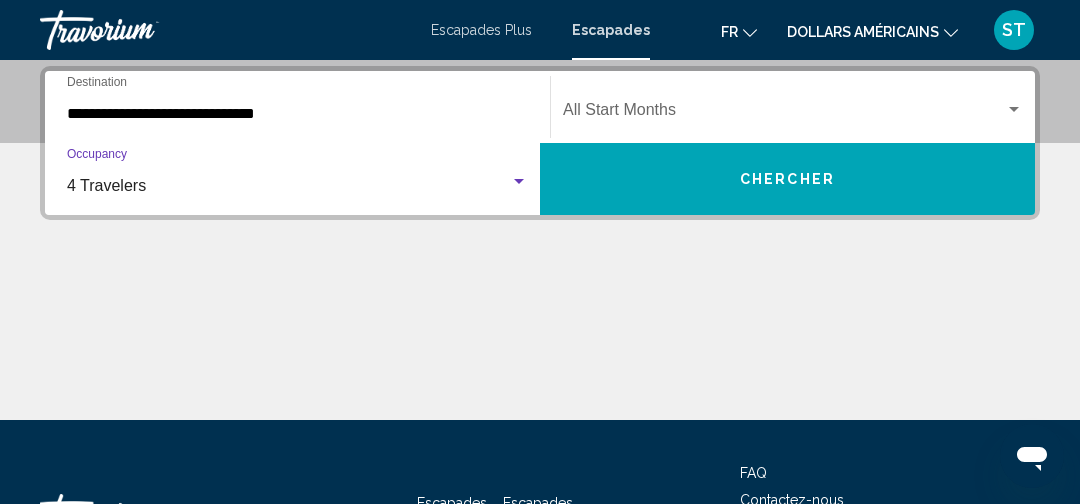 click at bounding box center [784, 114] 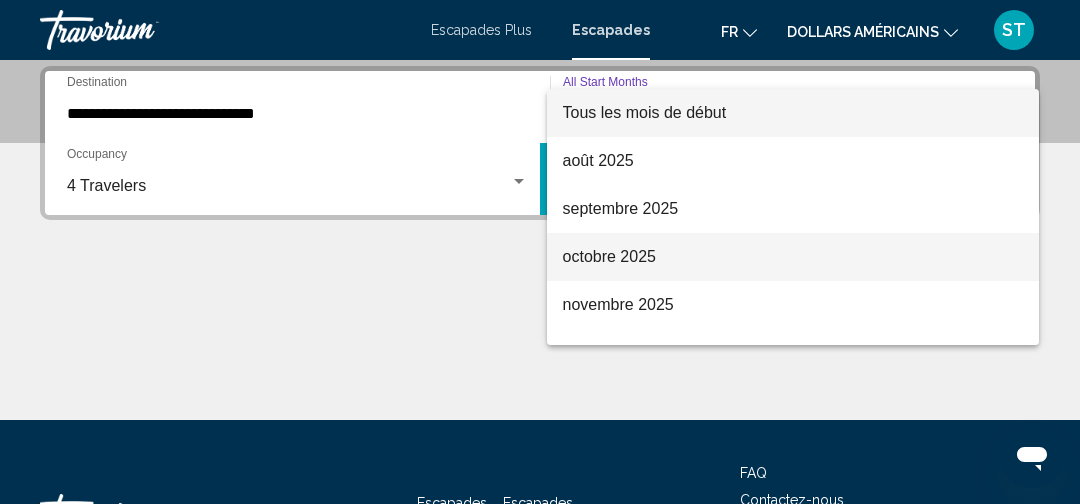 click on "octobre 2025" at bounding box center [793, 257] 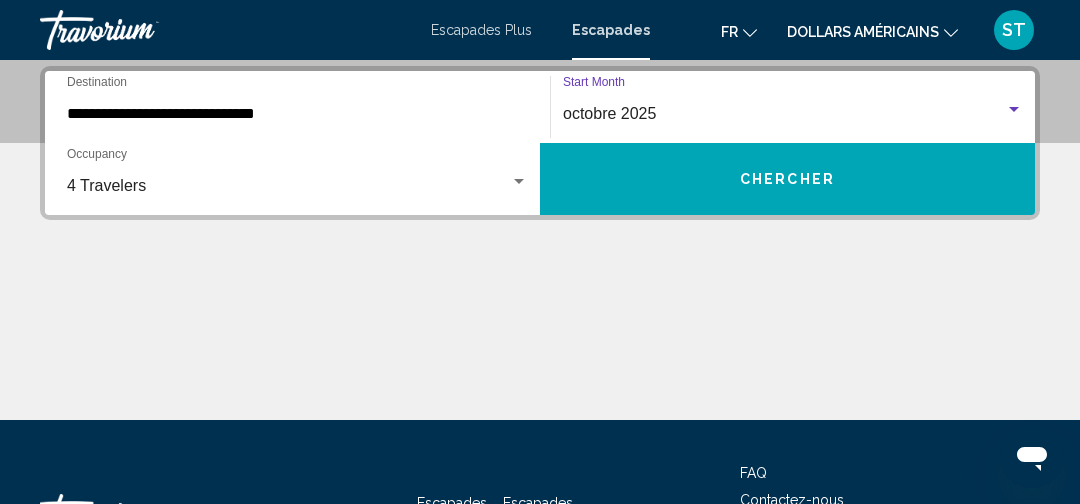 click on "**********" at bounding box center (297, 114) 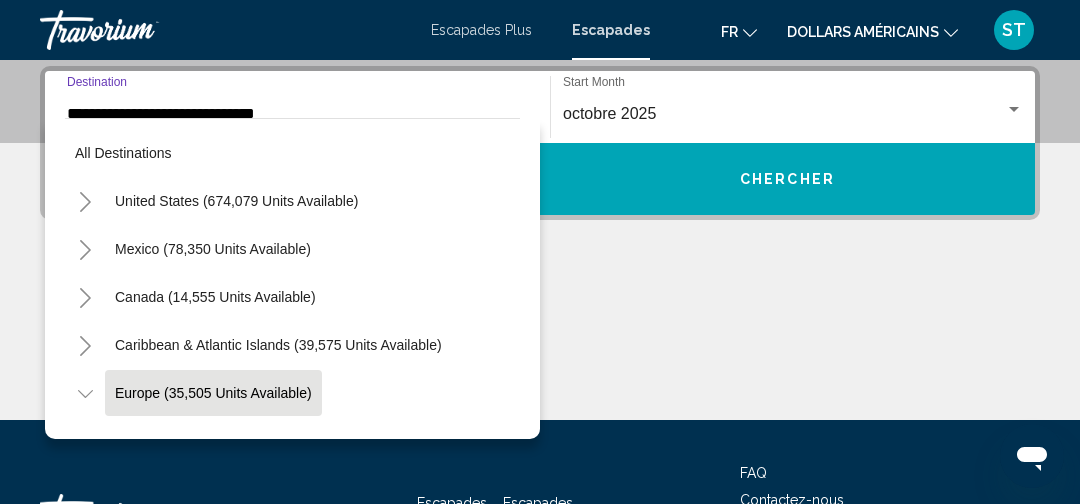 scroll, scrollTop: 477, scrollLeft: 0, axis: vertical 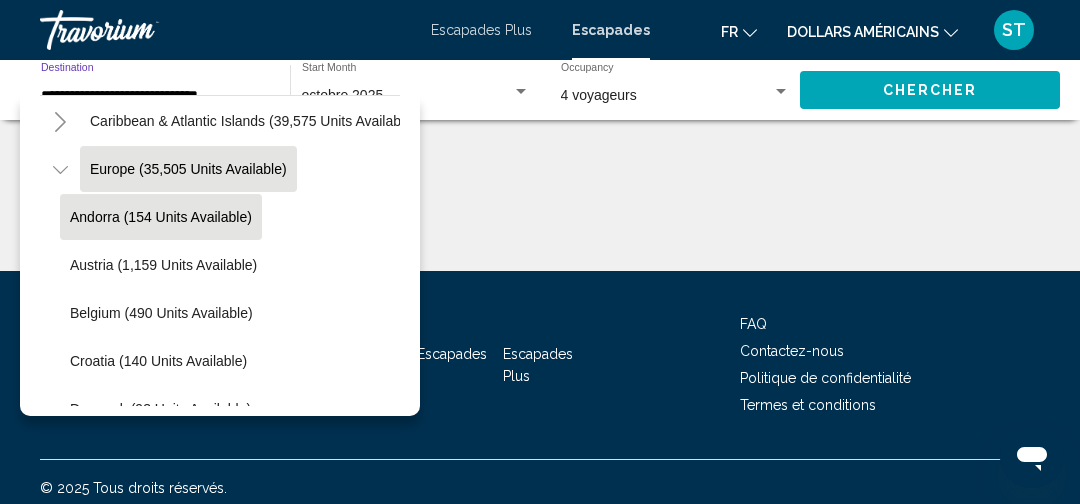 click on "Andorra (154 units available)" 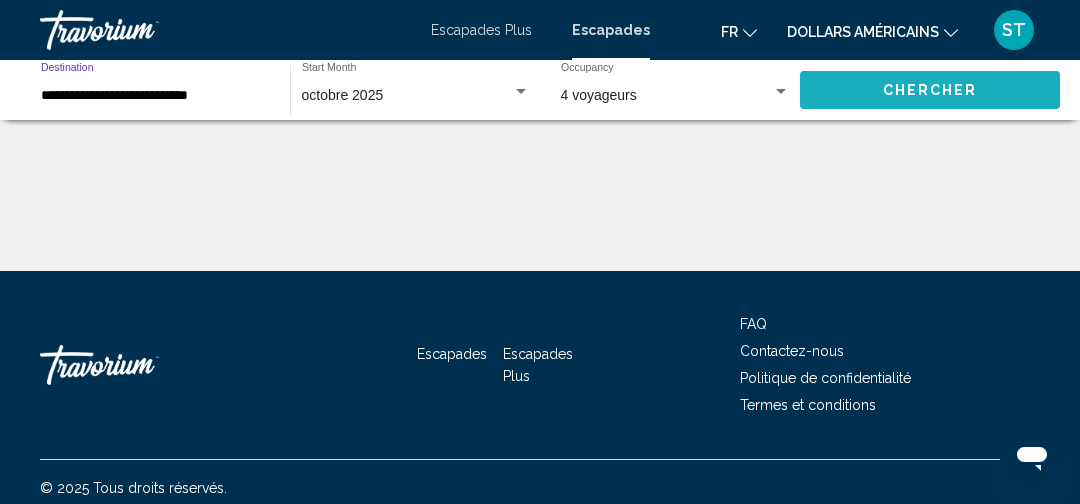 click on "Chercher" at bounding box center [930, 91] 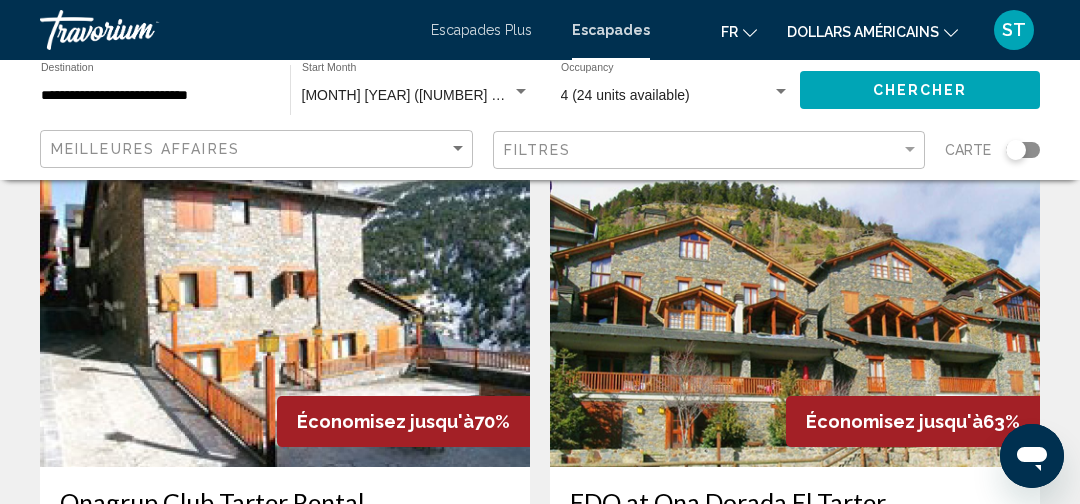 scroll, scrollTop: 120, scrollLeft: 0, axis: vertical 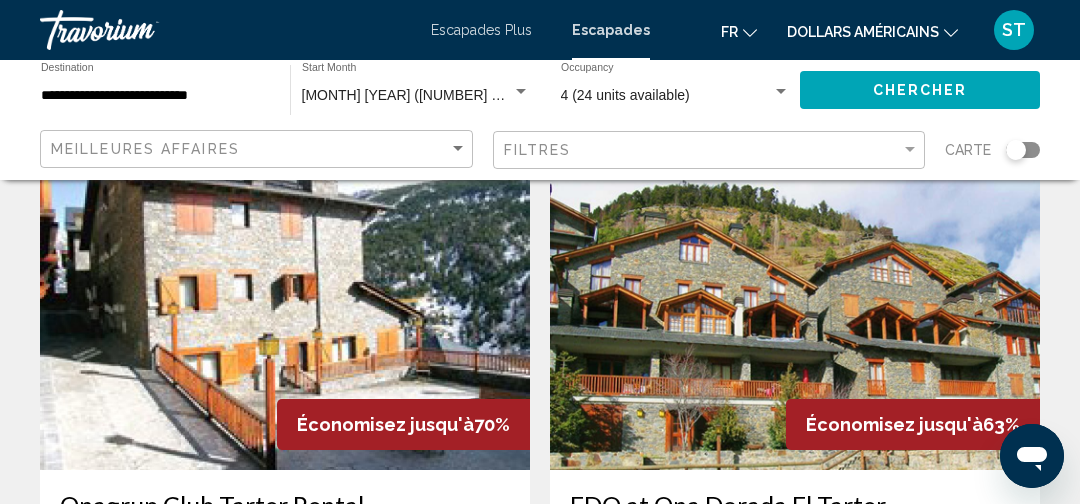 click at bounding box center [285, 310] 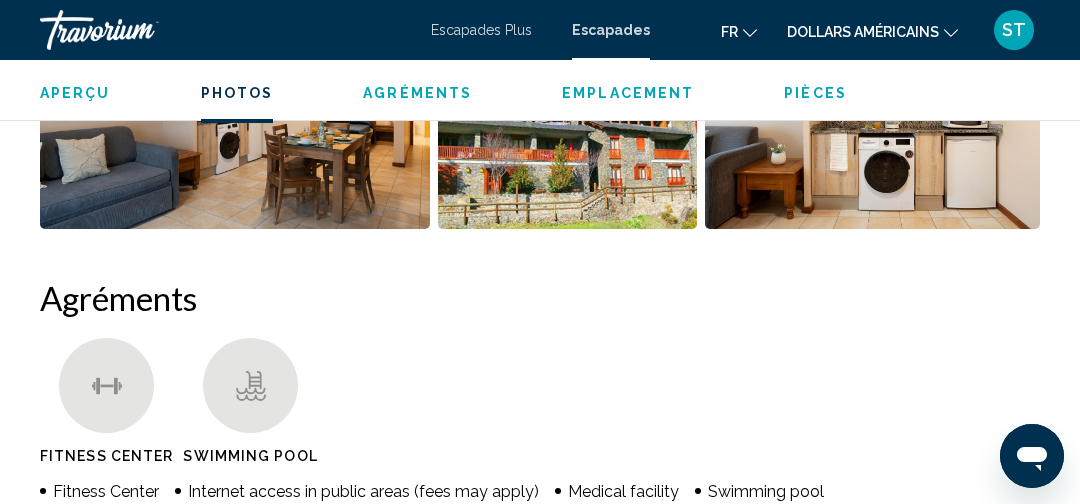 scroll, scrollTop: 1731, scrollLeft: 0, axis: vertical 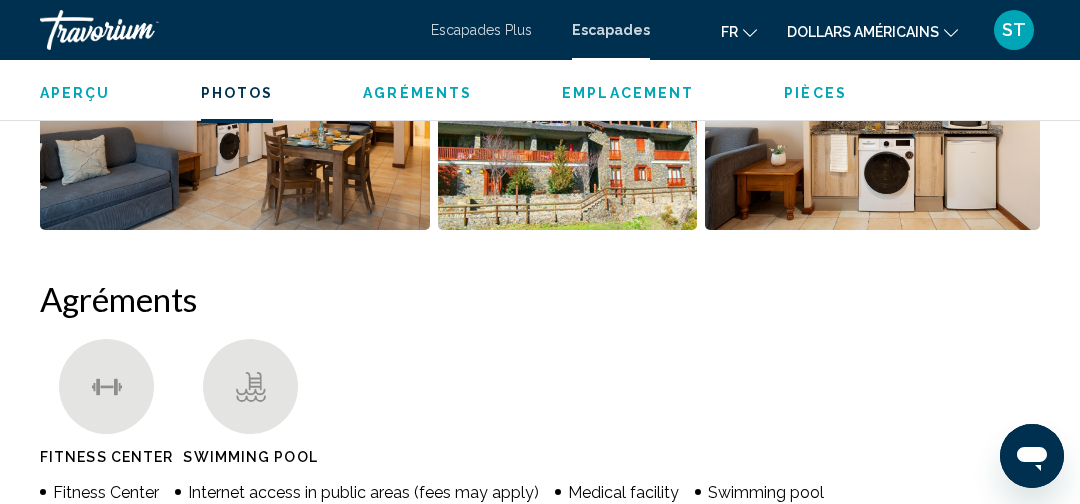 click on "Escapades" at bounding box center (611, 30) 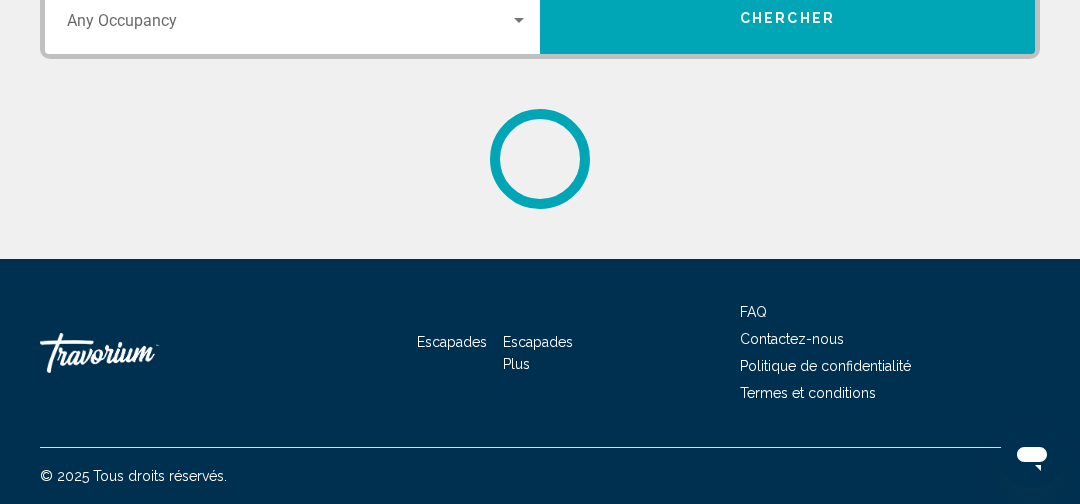 scroll, scrollTop: 0, scrollLeft: 0, axis: both 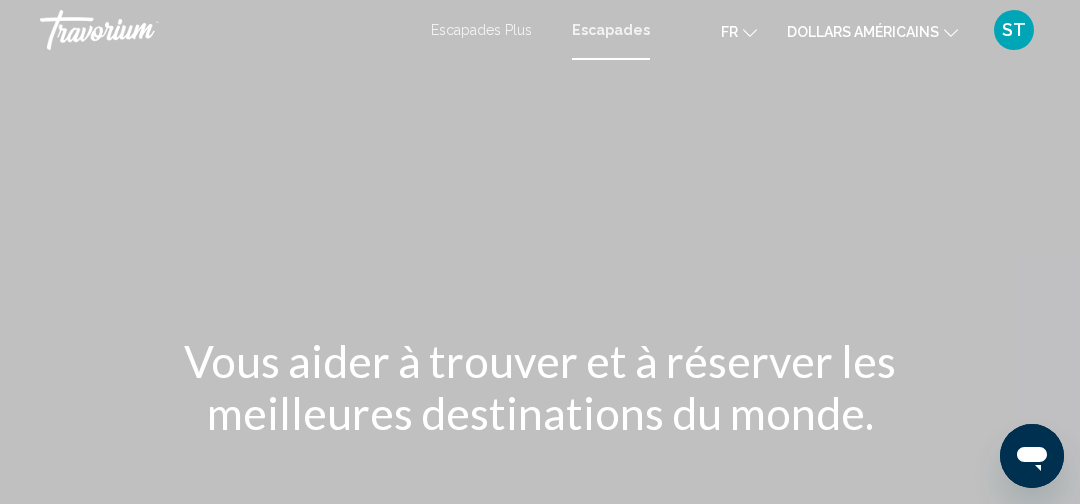 click on "Escapades" at bounding box center [611, 30] 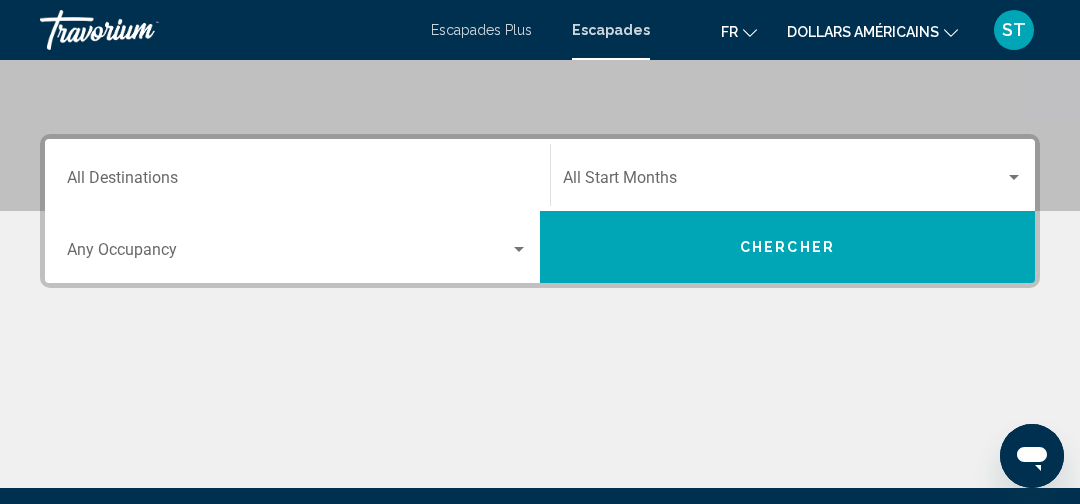 click on "Destination All Destinations" at bounding box center [297, 182] 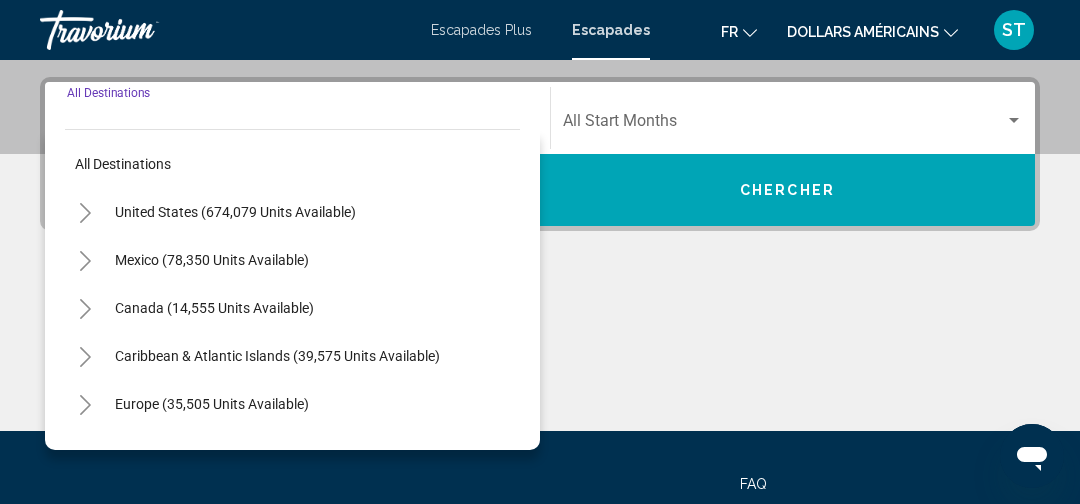 scroll, scrollTop: 457, scrollLeft: 0, axis: vertical 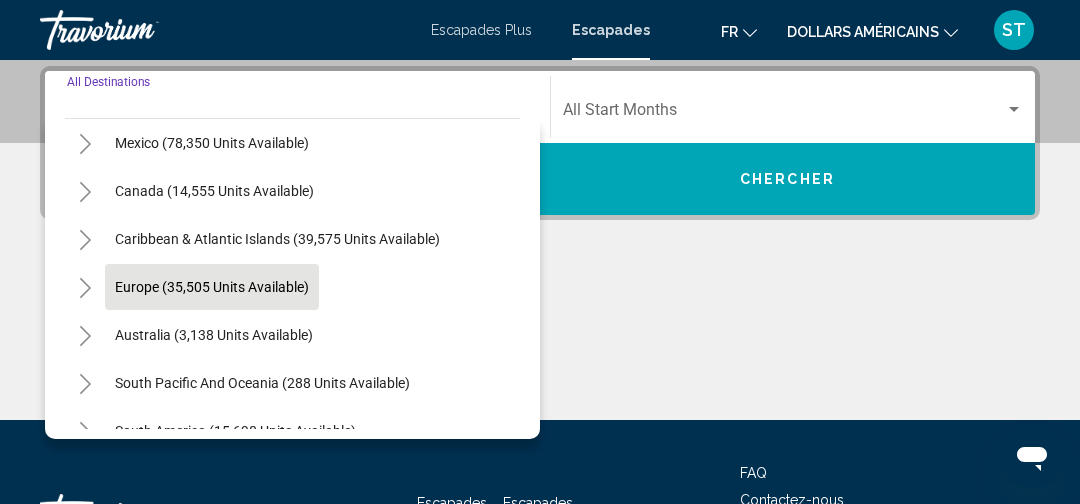 click on "Europe (35,505 units available)" at bounding box center [214, 335] 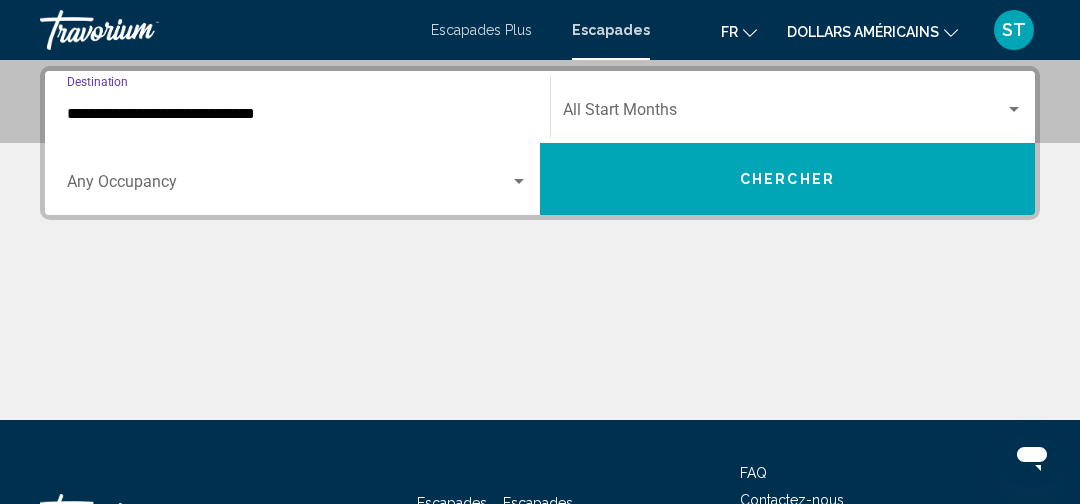 click on "**********" at bounding box center [297, 114] 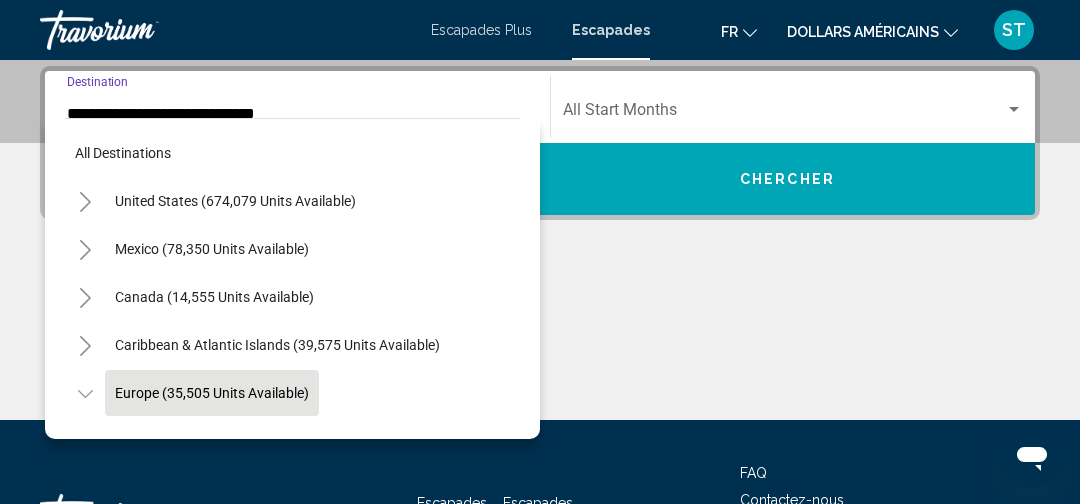 scroll, scrollTop: 477, scrollLeft: 0, axis: vertical 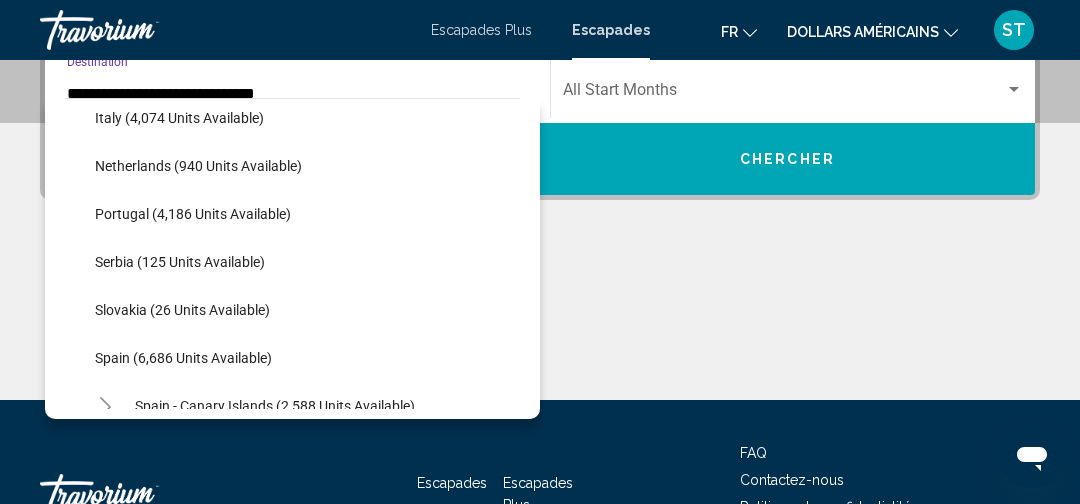 click on "Portugal (4,186 units available)" 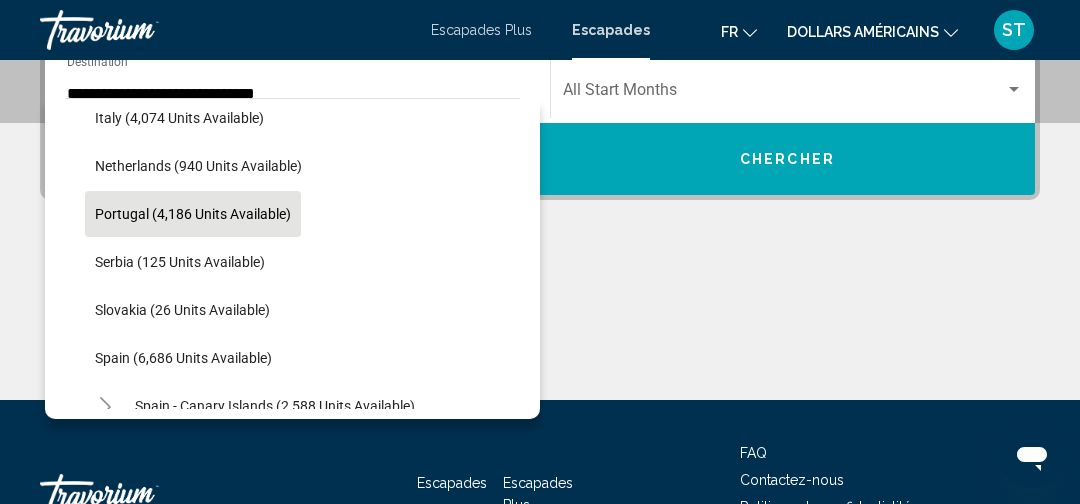 click on "Portugal (4,186 units available)" 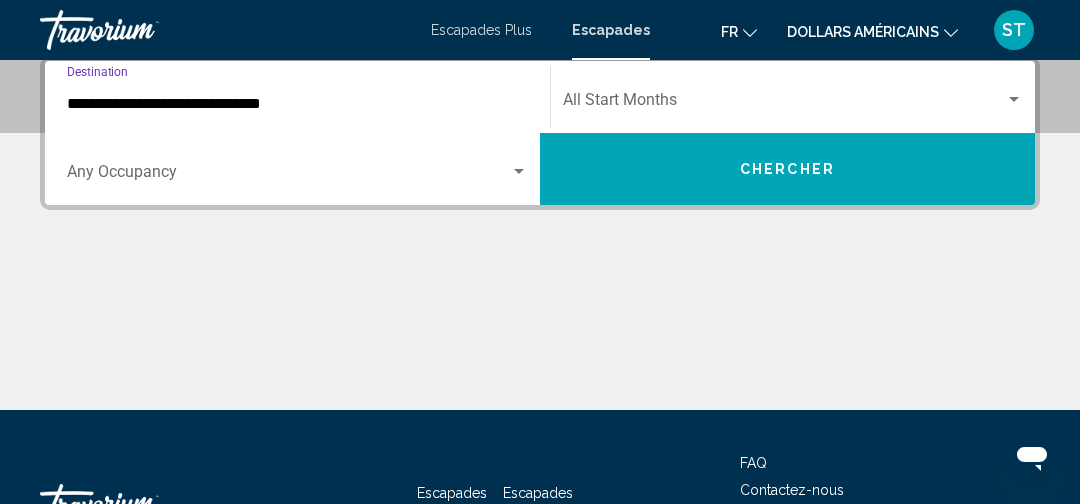 scroll, scrollTop: 457, scrollLeft: 0, axis: vertical 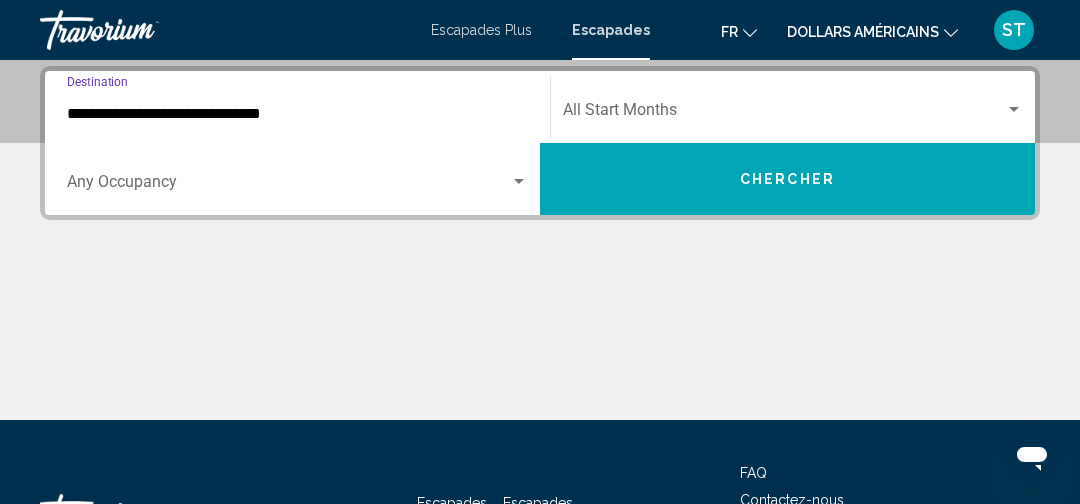 click at bounding box center [784, 114] 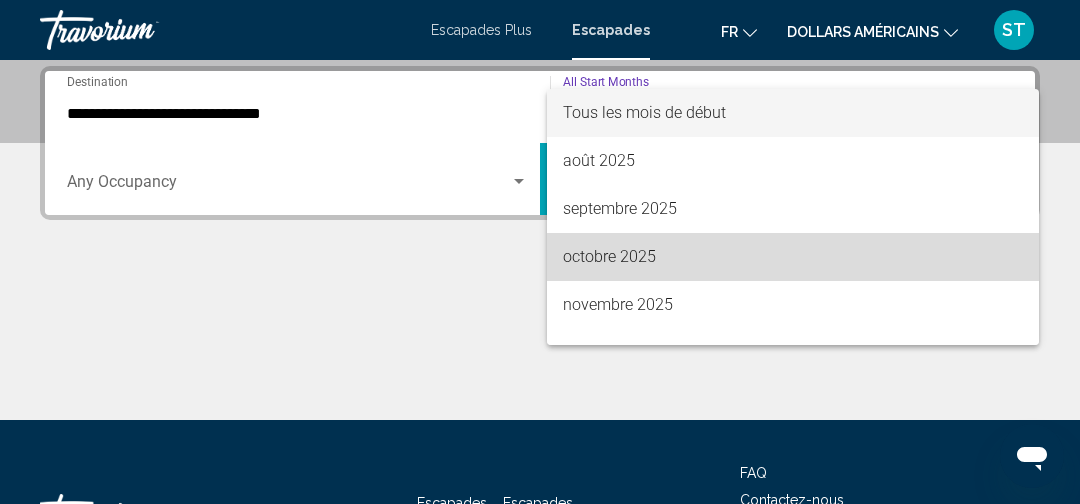 click on "octobre 2025" at bounding box center [793, 257] 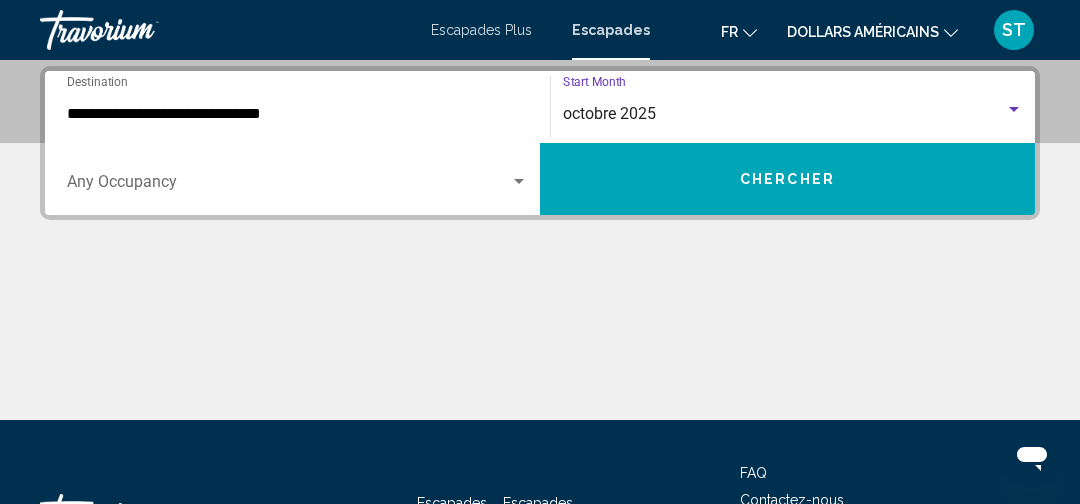 click at bounding box center [288, 186] 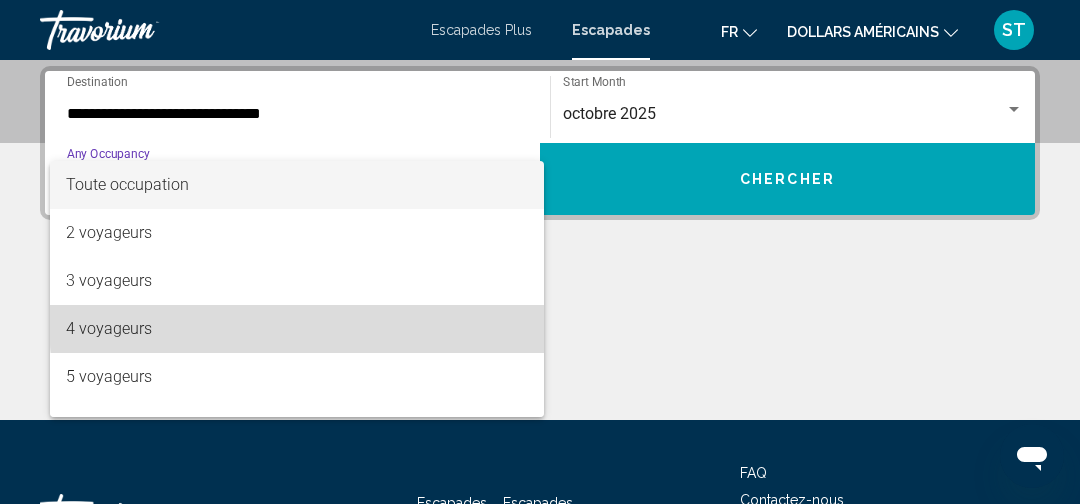 click on "4 voyageurs" at bounding box center (297, 329) 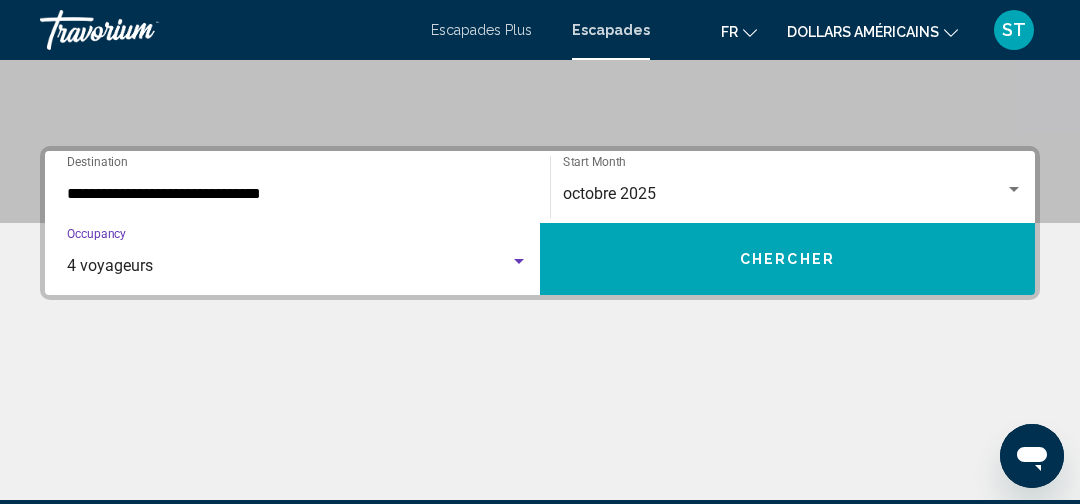 click on "octobre 2025" at bounding box center [784, 194] 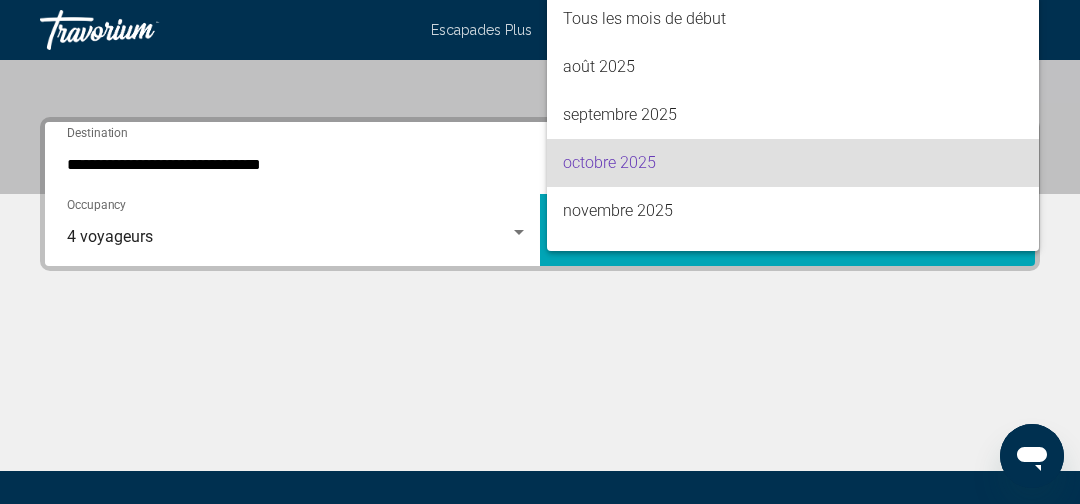 scroll, scrollTop: 457, scrollLeft: 0, axis: vertical 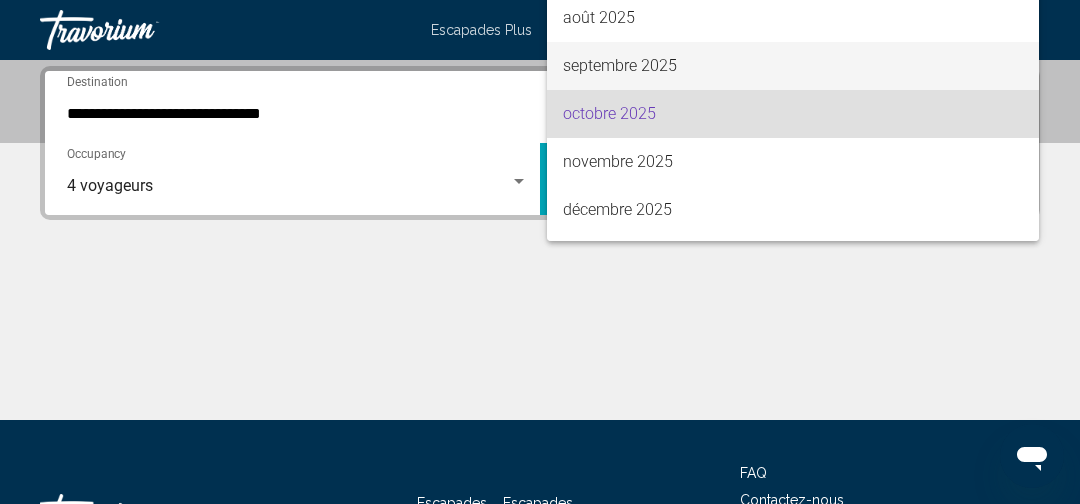 click on "septembre 2025" at bounding box center [793, 66] 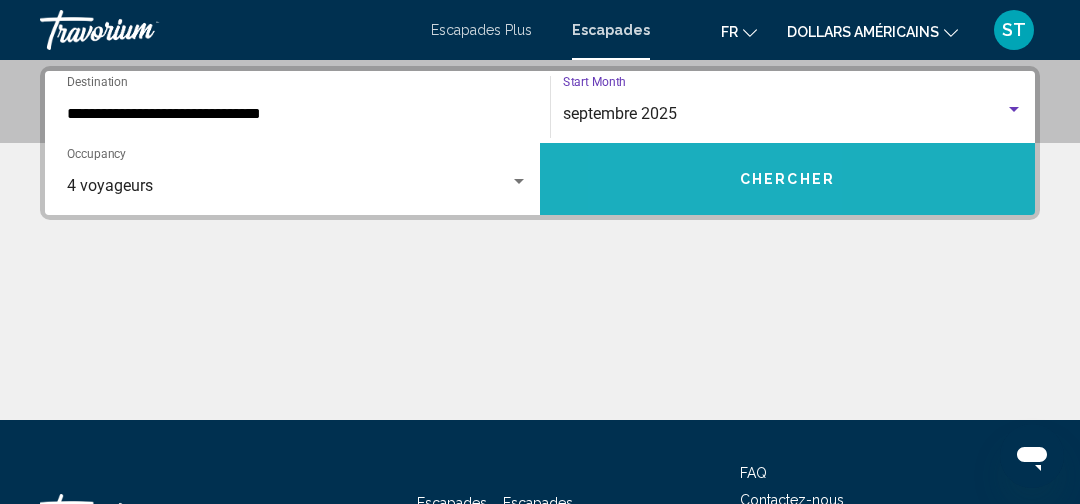 click on "Chercher" at bounding box center [787, 179] 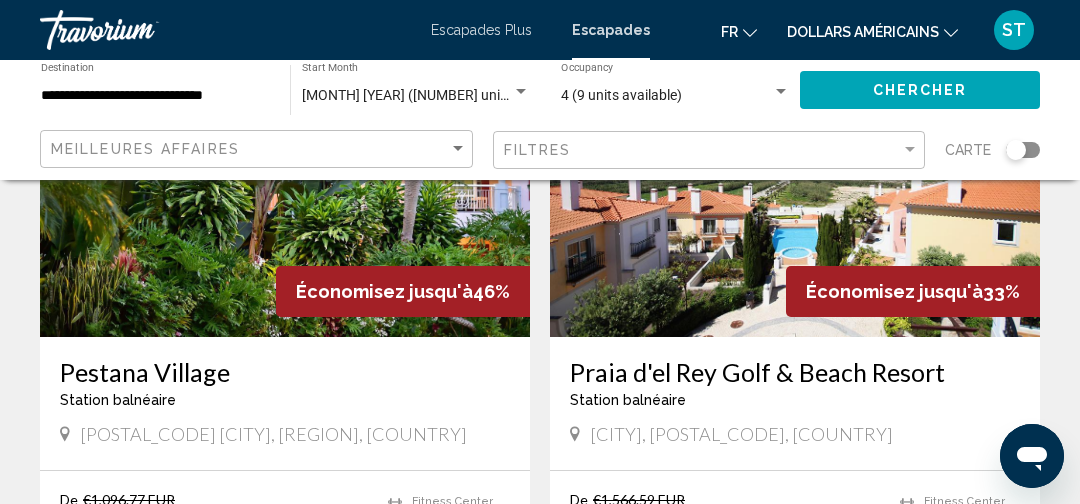scroll, scrollTop: 259, scrollLeft: 0, axis: vertical 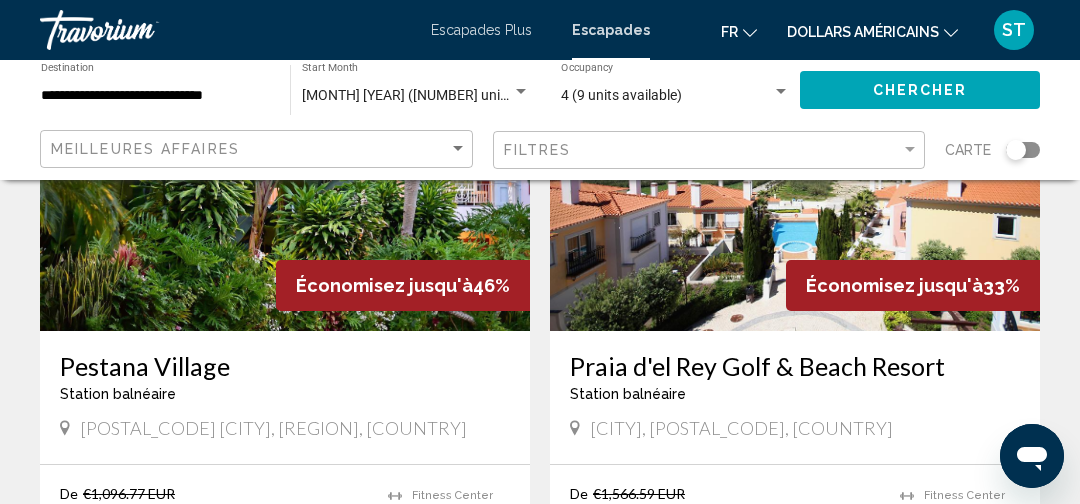 click on "Économisez jusqu'à  46%" at bounding box center [403, 285] 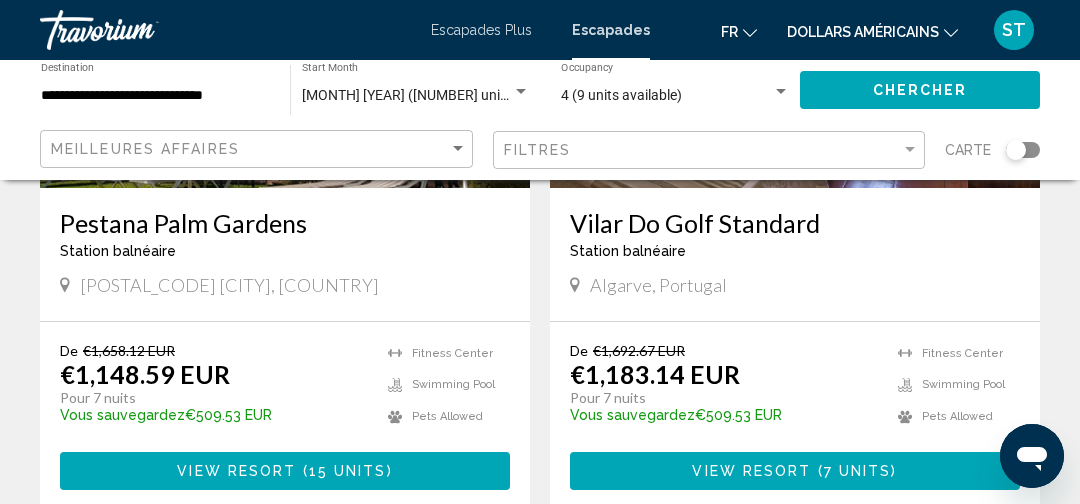 scroll, scrollTop: 1084, scrollLeft: 0, axis: vertical 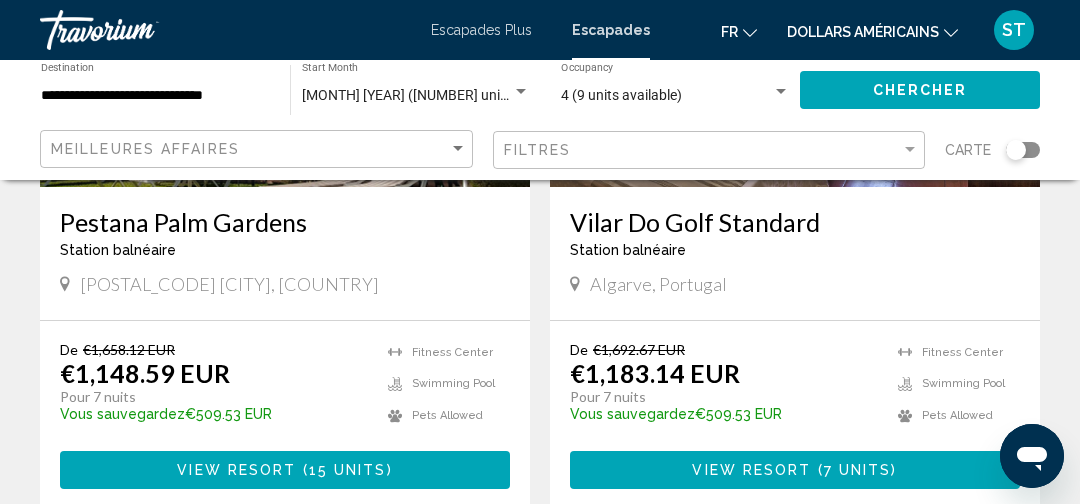 click on "**********" at bounding box center [155, 96] 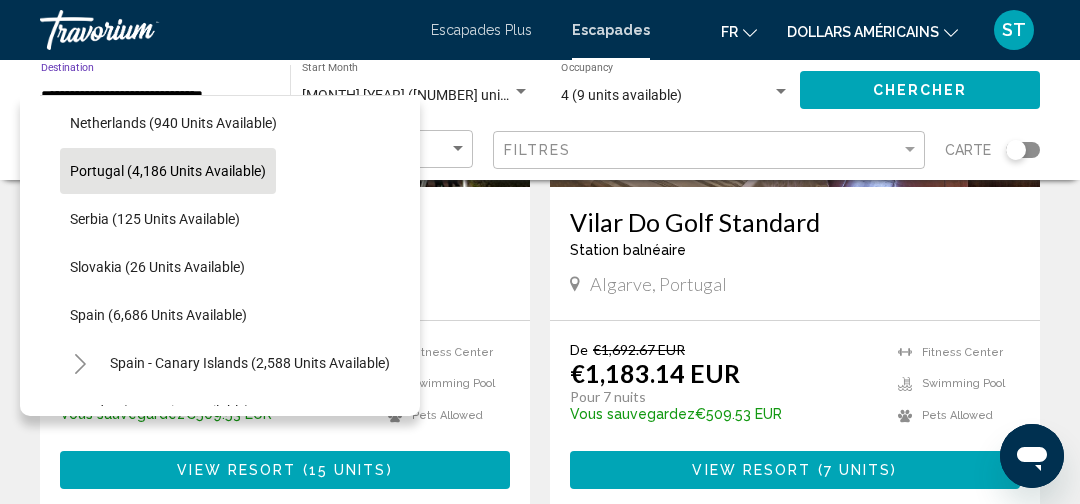 scroll, scrollTop: 871, scrollLeft: 0, axis: vertical 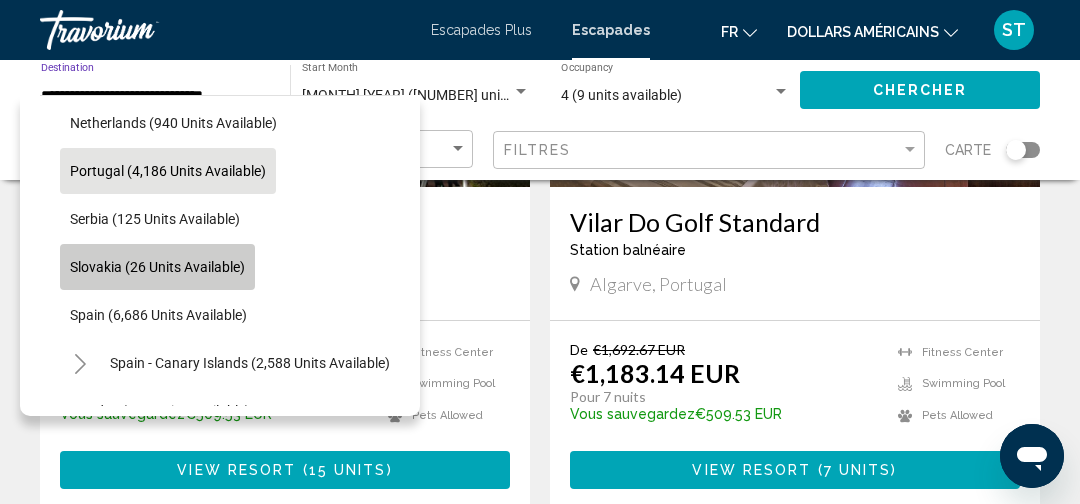 click on "Slovakia (26 units available)" 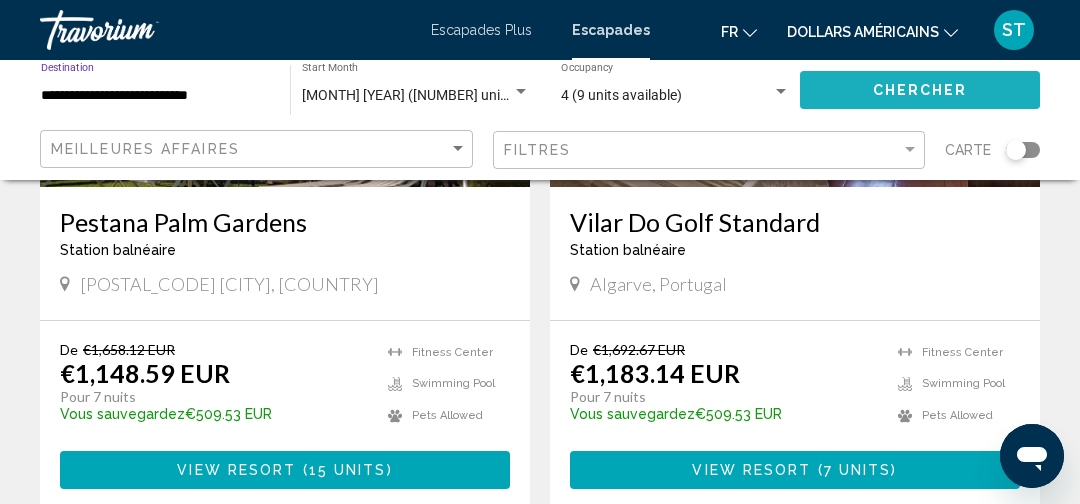 click on "Chercher" 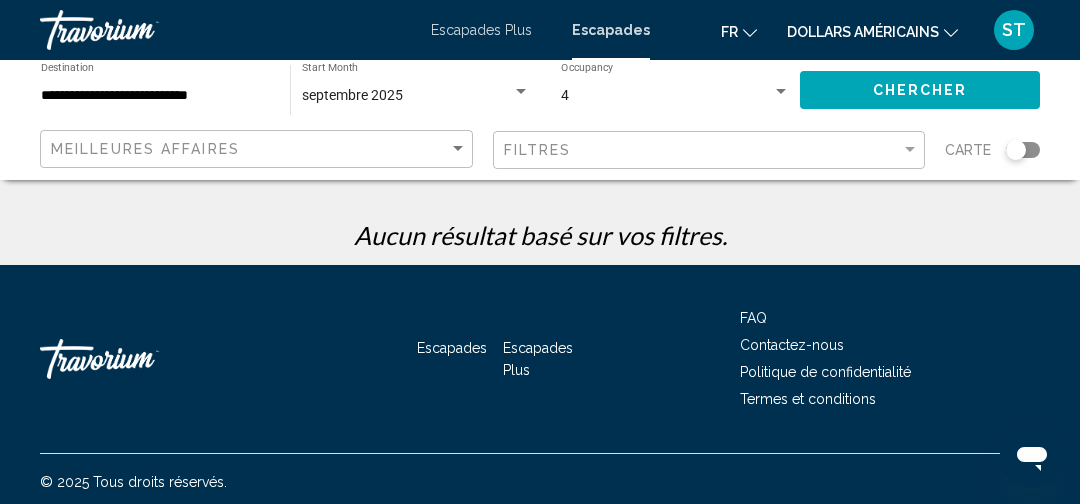 click on "septembre 2025" at bounding box center (407, 96) 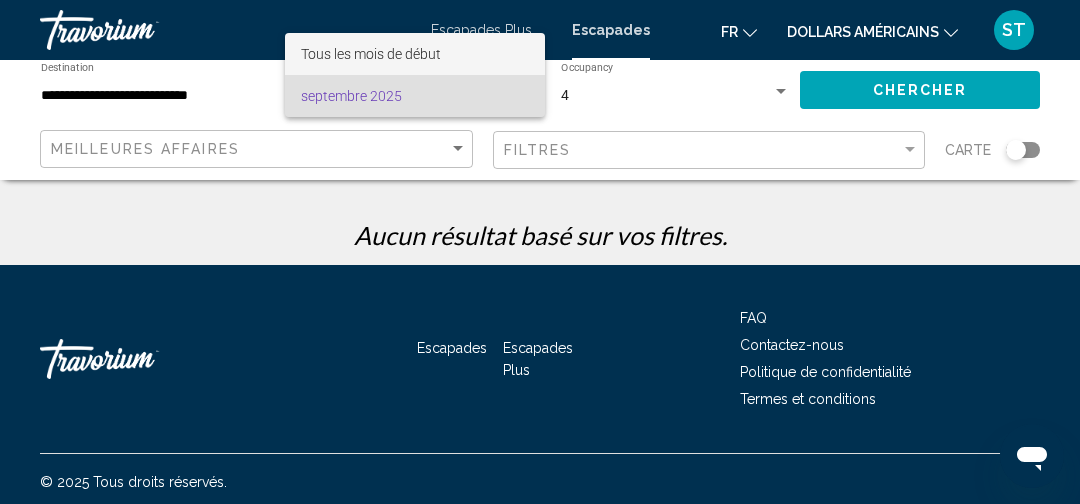 click on "Tous les mois de début" at bounding box center (415, 54) 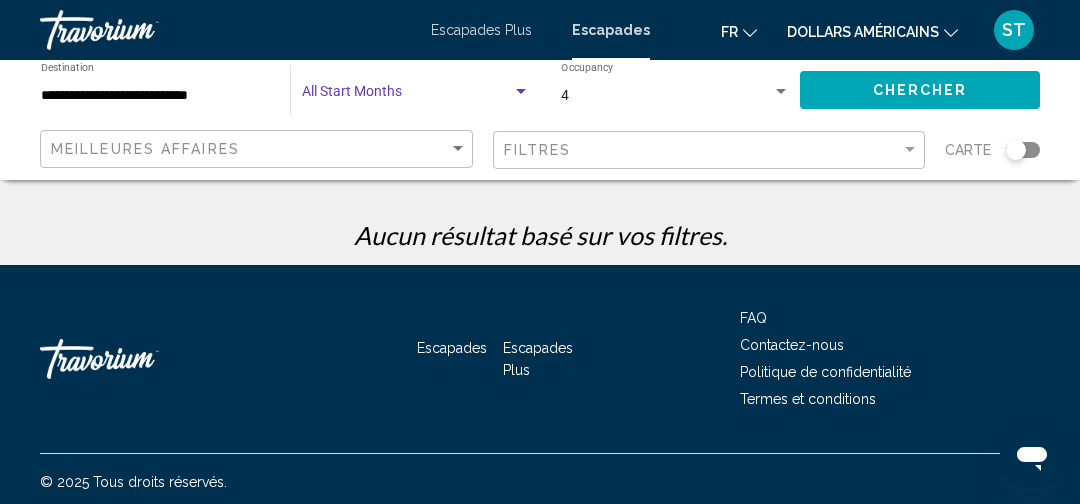 click at bounding box center [407, 96] 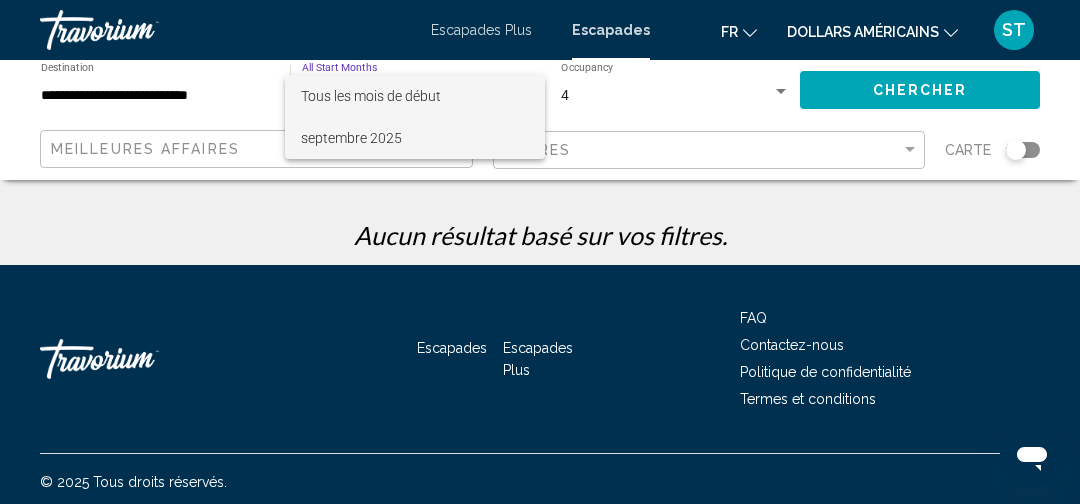 click on "septembre 2025" at bounding box center [415, 138] 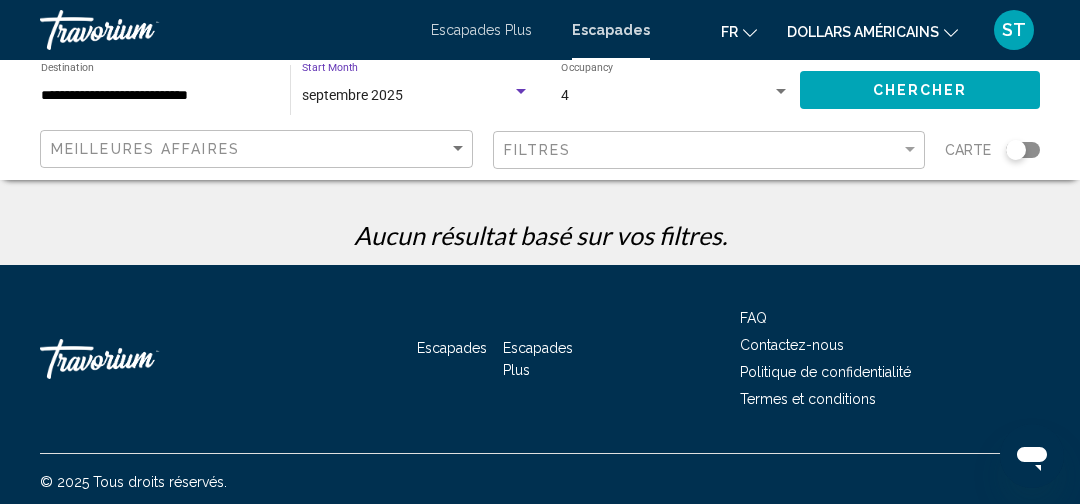 click on "**********" at bounding box center (155, 96) 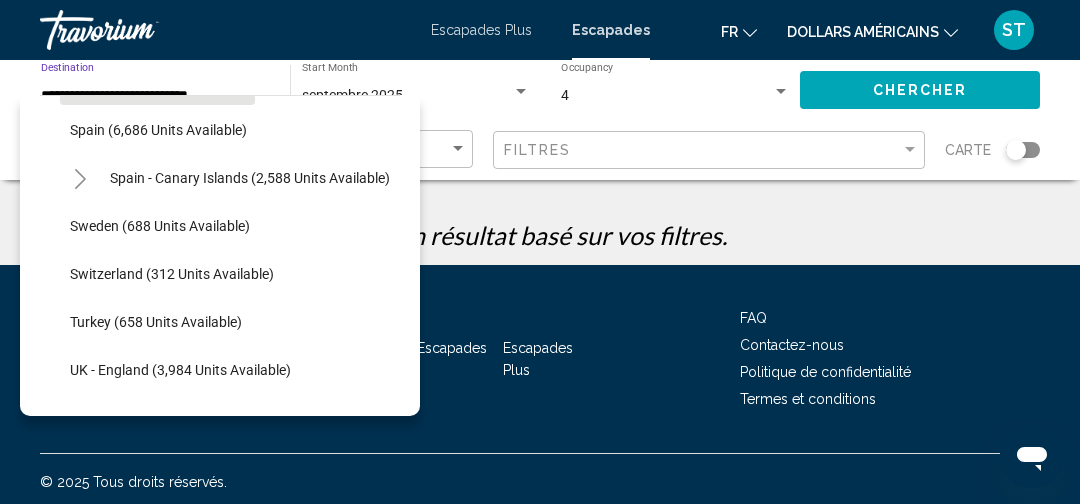 click on "Switzerland (312 units available)" 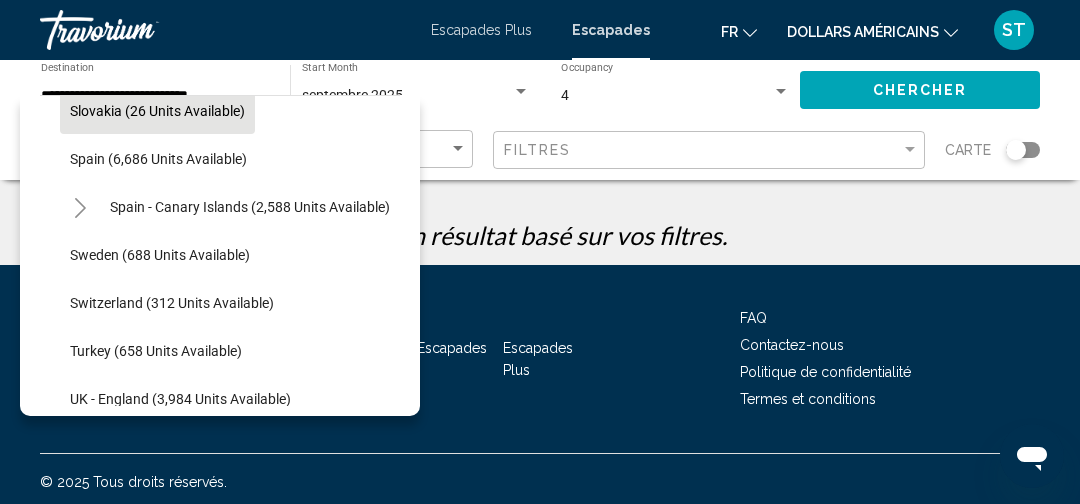 scroll, scrollTop: 1017, scrollLeft: 0, axis: vertical 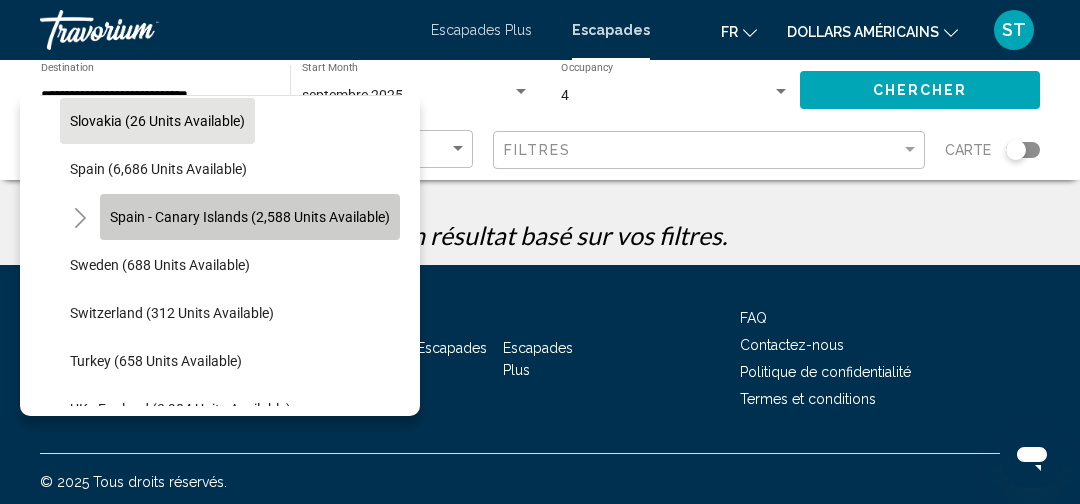 click on "Spain - Canary Islands (2,588 units available)" 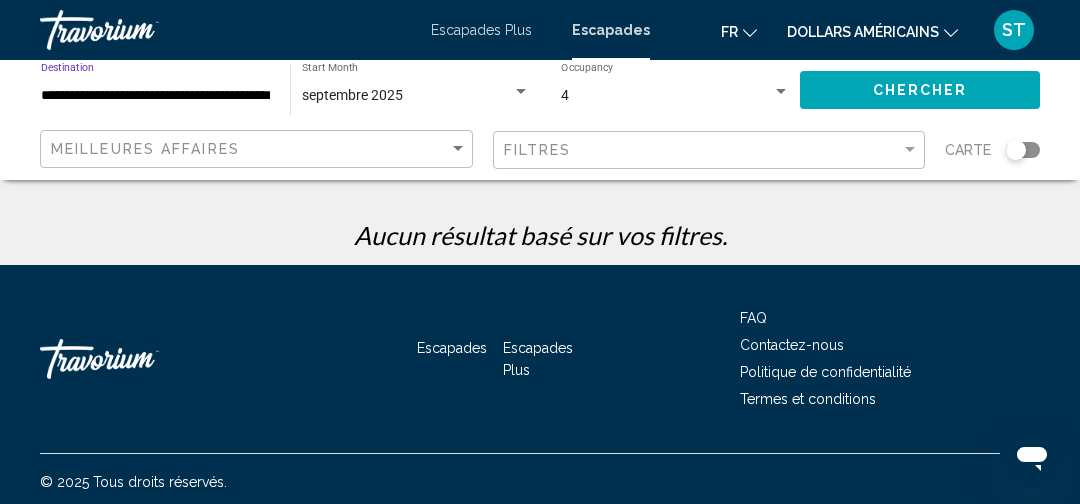click on "Chercher" 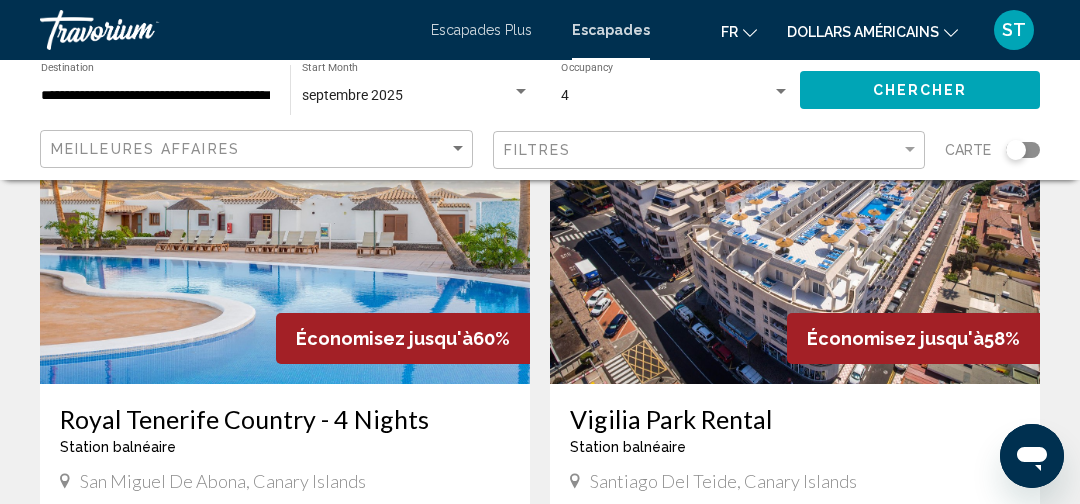 scroll, scrollTop: 2966, scrollLeft: 0, axis: vertical 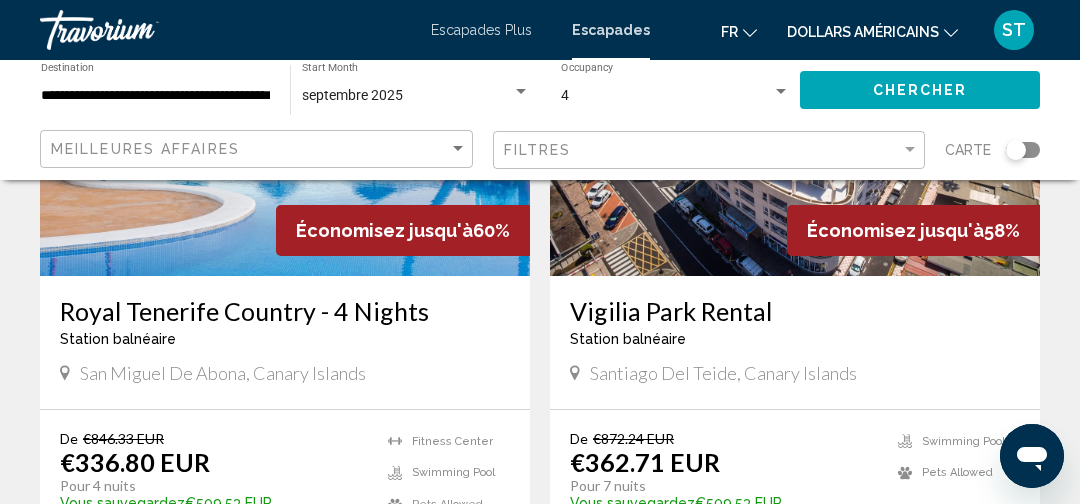 click at bounding box center (795, 116) 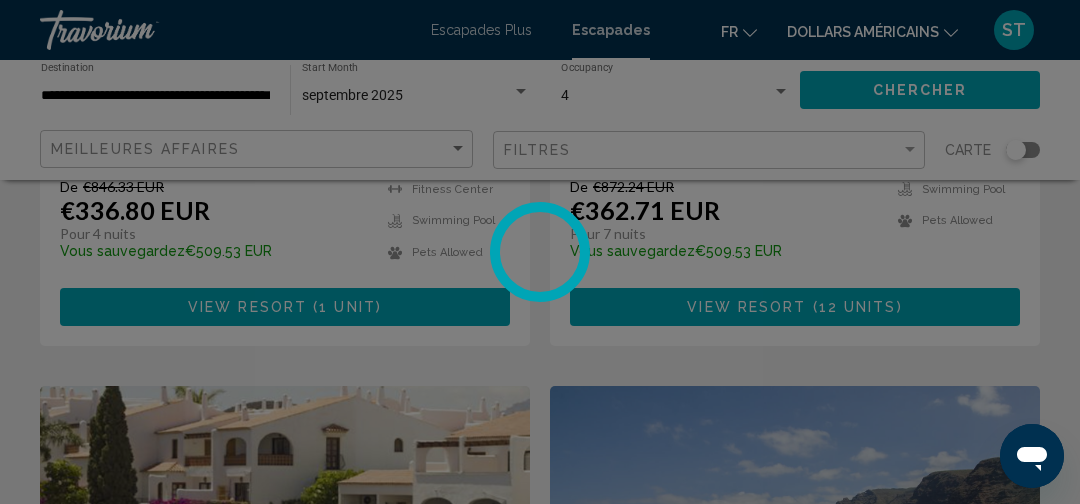 scroll, scrollTop: 3325, scrollLeft: 0, axis: vertical 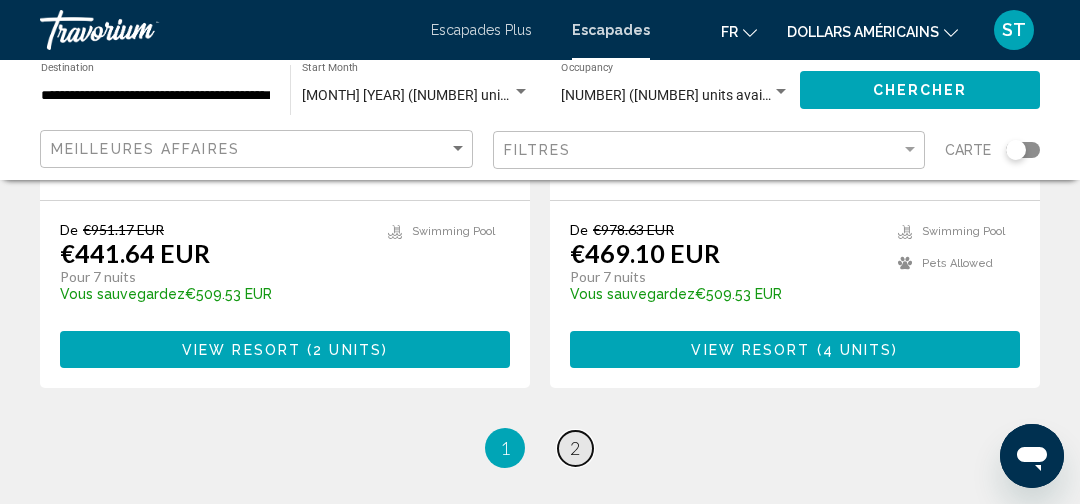 click on "2" at bounding box center (575, 448) 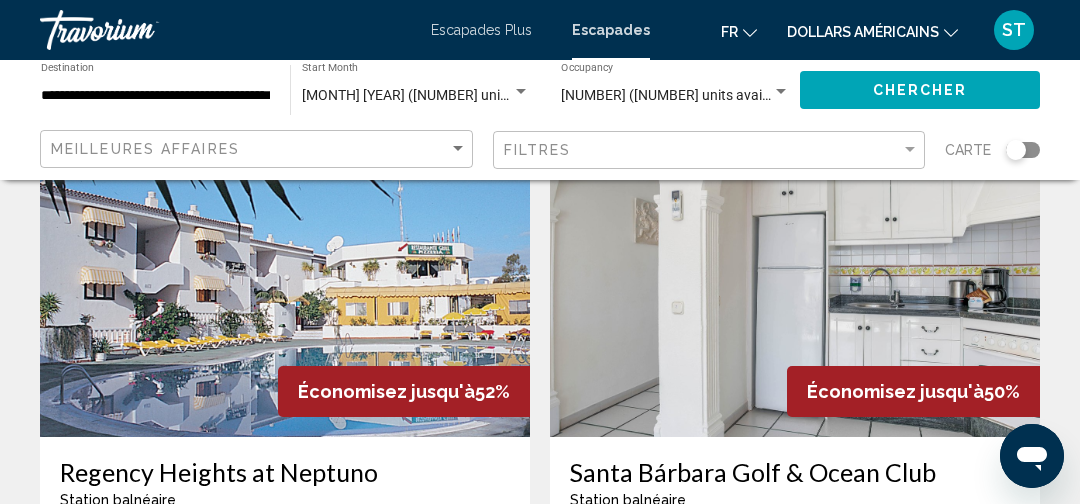 scroll, scrollTop: 833, scrollLeft: 0, axis: vertical 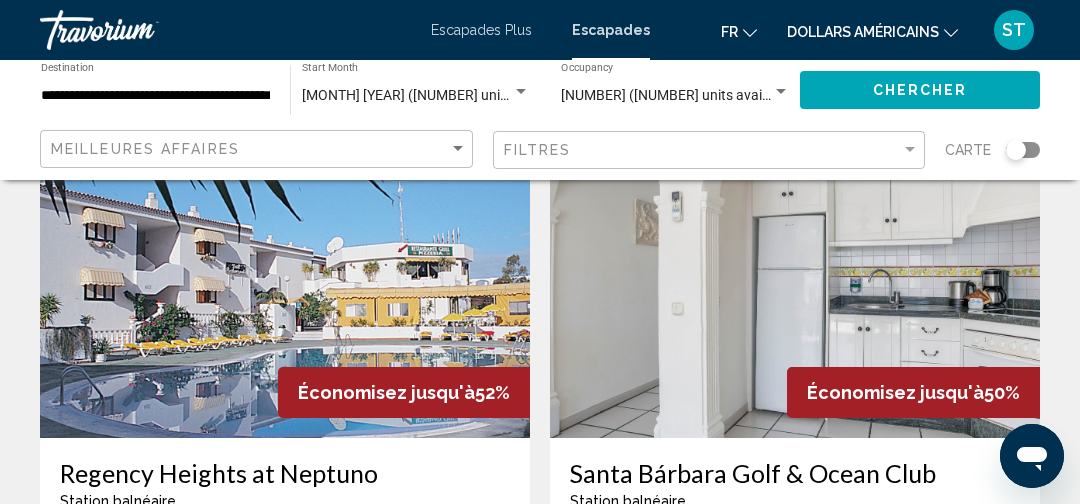 click at bounding box center (795, 278) 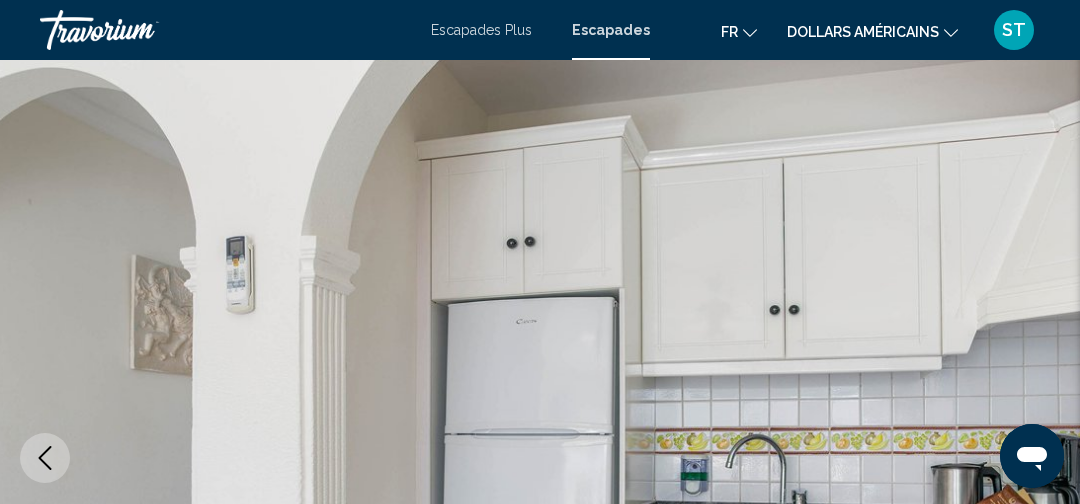 scroll, scrollTop: 73, scrollLeft: 0, axis: vertical 